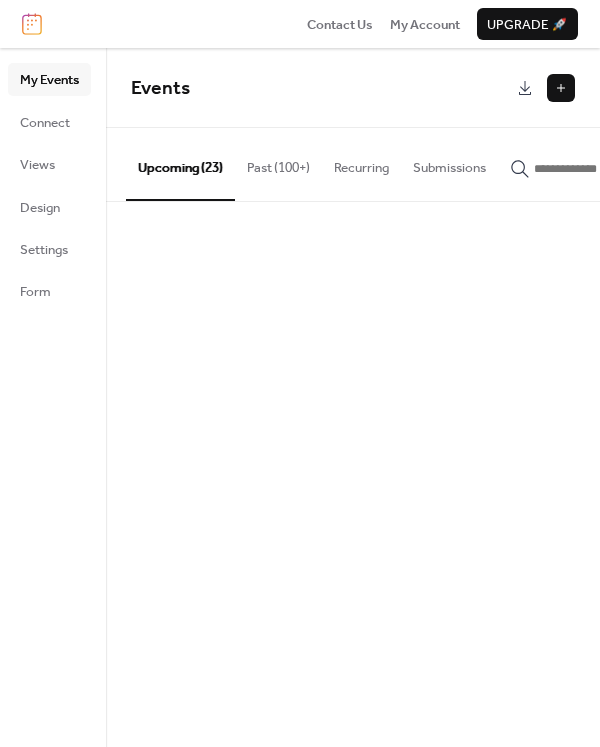 scroll, scrollTop: 0, scrollLeft: 0, axis: both 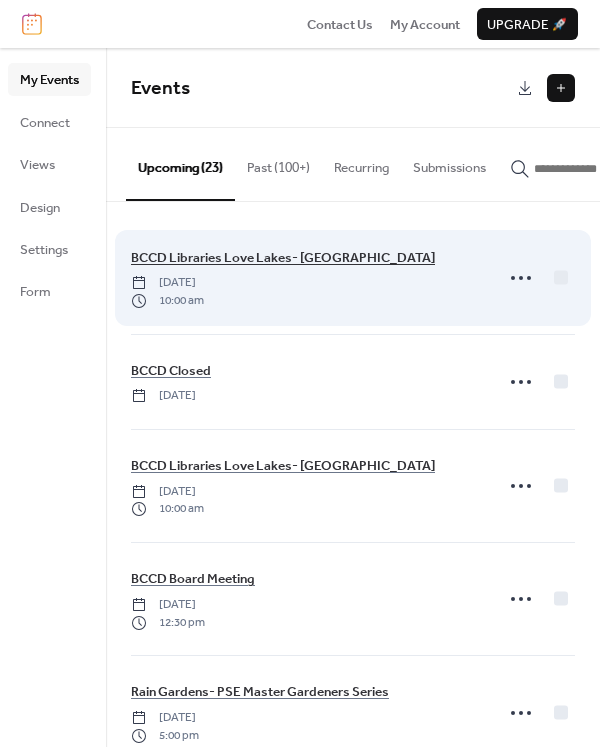 click on "BCCD Libraries Love Lakes- [GEOGRAPHIC_DATA]" at bounding box center (283, 258) 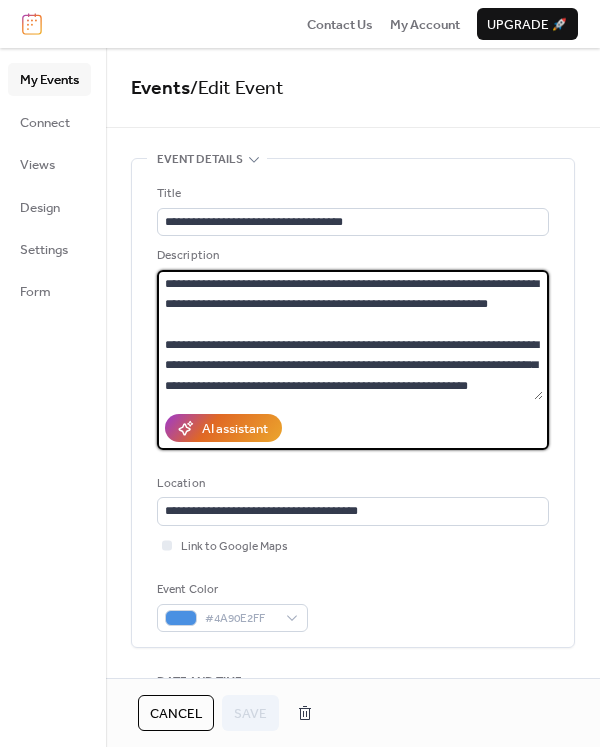 click on "**********" at bounding box center [350, 335] 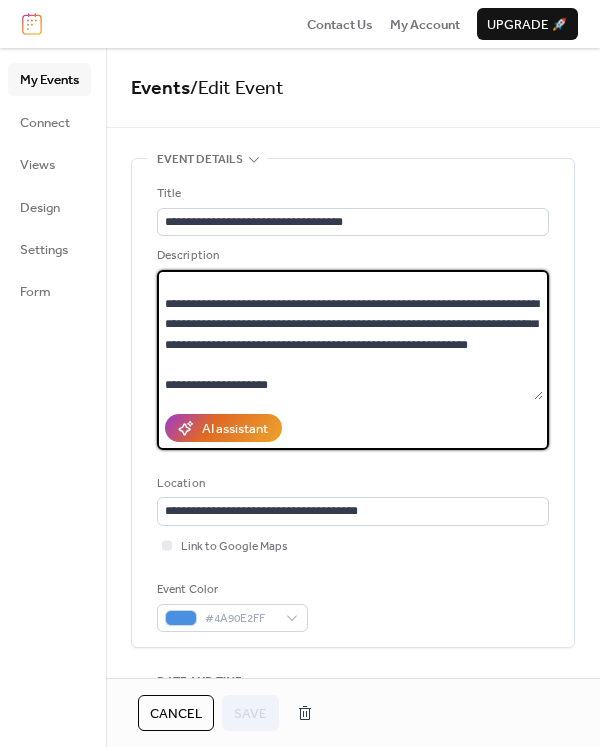 drag, startPoint x: 164, startPoint y: 282, endPoint x: 314, endPoint y: 439, distance: 217.1382 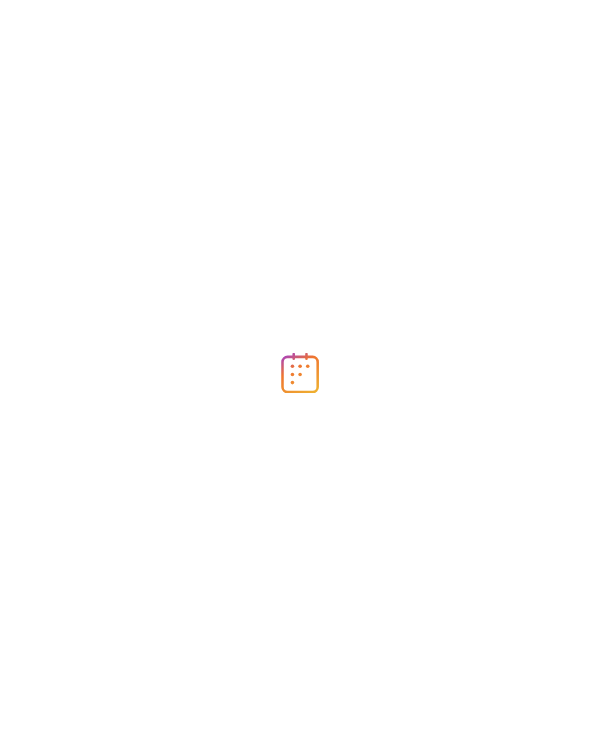 scroll, scrollTop: 0, scrollLeft: 0, axis: both 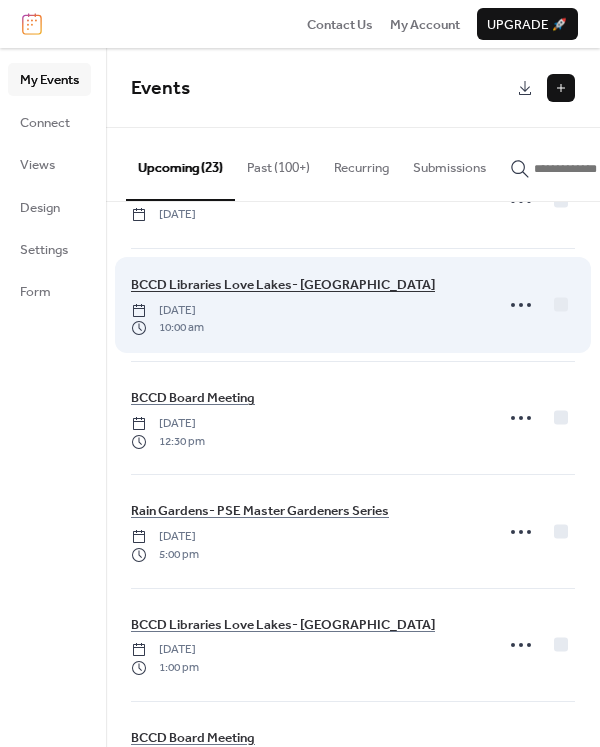 click on "BCCD Libraries Love Lakes- [GEOGRAPHIC_DATA]" at bounding box center [283, 285] 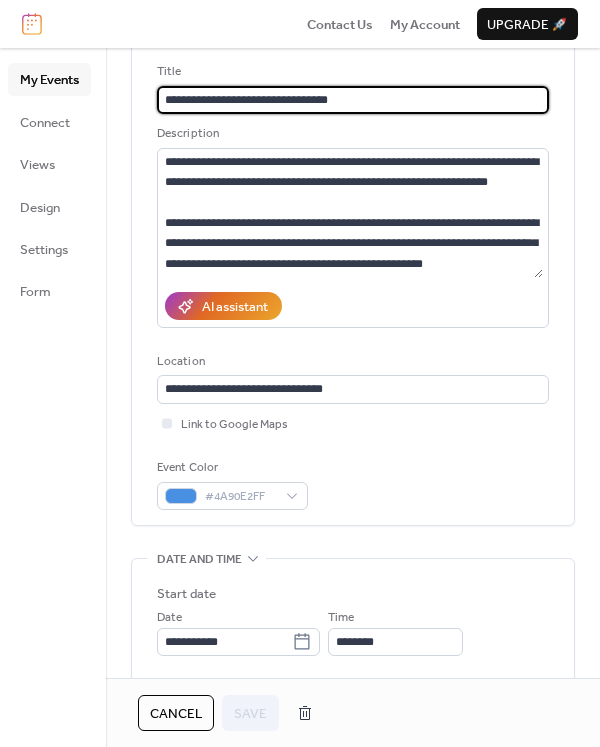 scroll, scrollTop: 454, scrollLeft: 0, axis: vertical 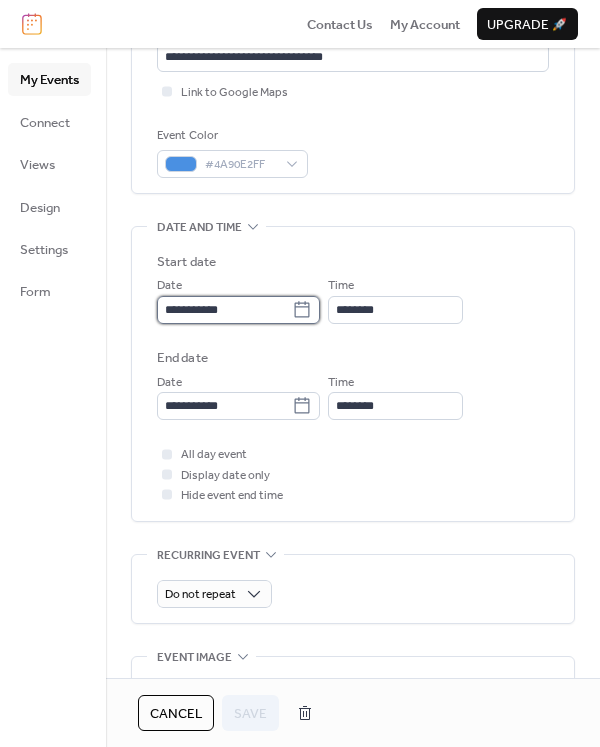 click on "**********" at bounding box center [224, 310] 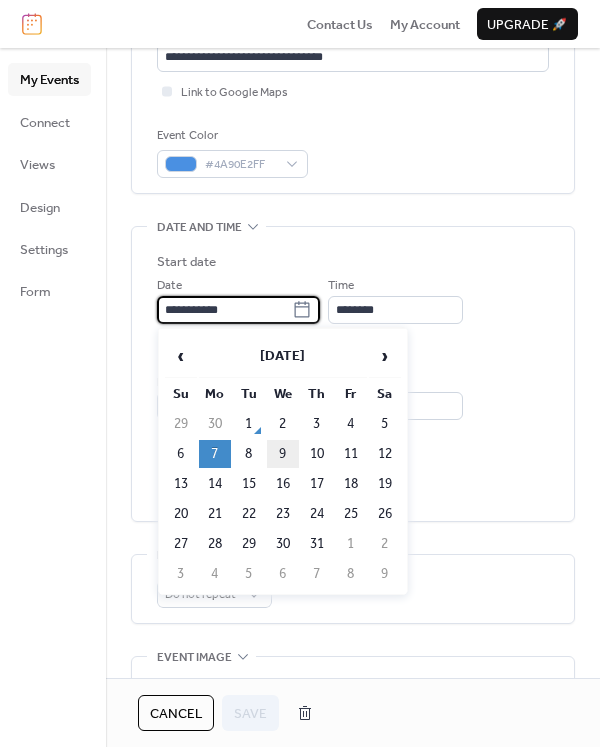 click on "9" at bounding box center [283, 454] 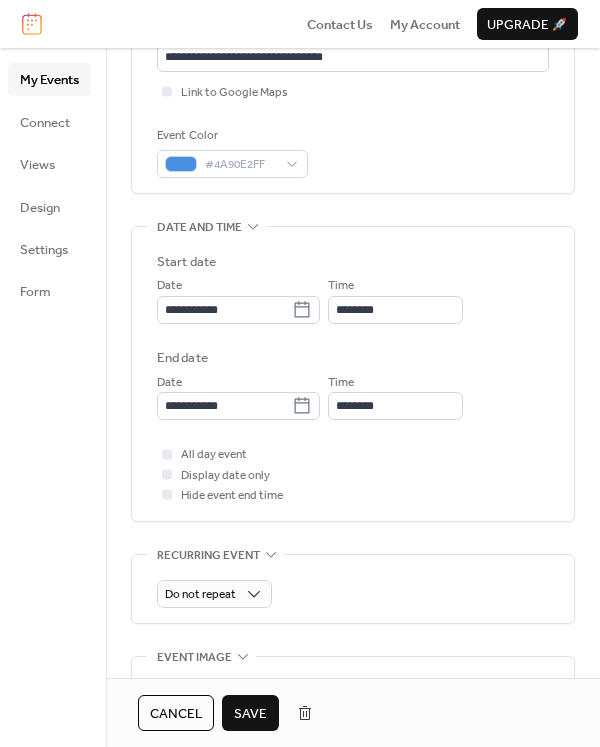 click on "Save" at bounding box center [250, 714] 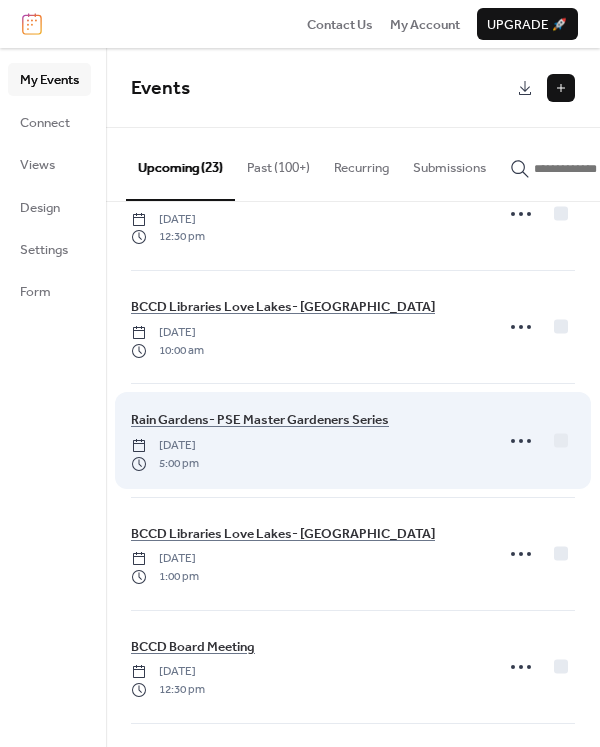 scroll, scrollTop: 363, scrollLeft: 0, axis: vertical 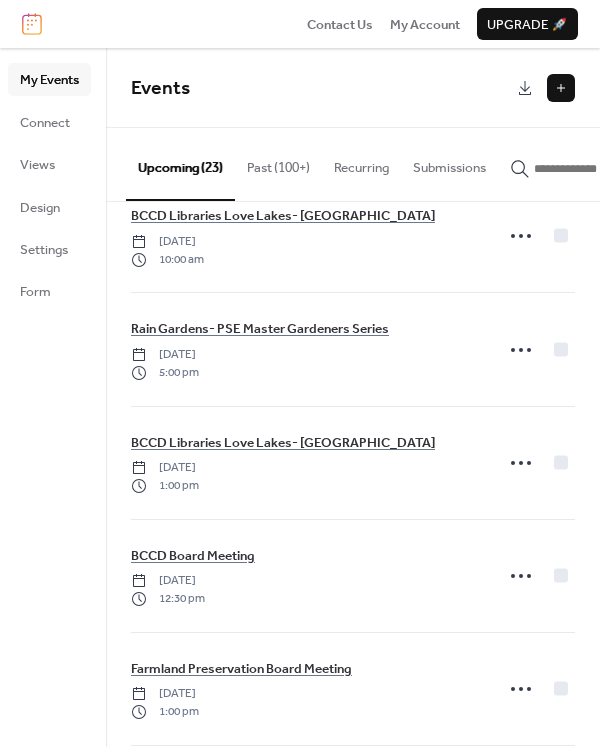 click at bounding box center [561, 88] 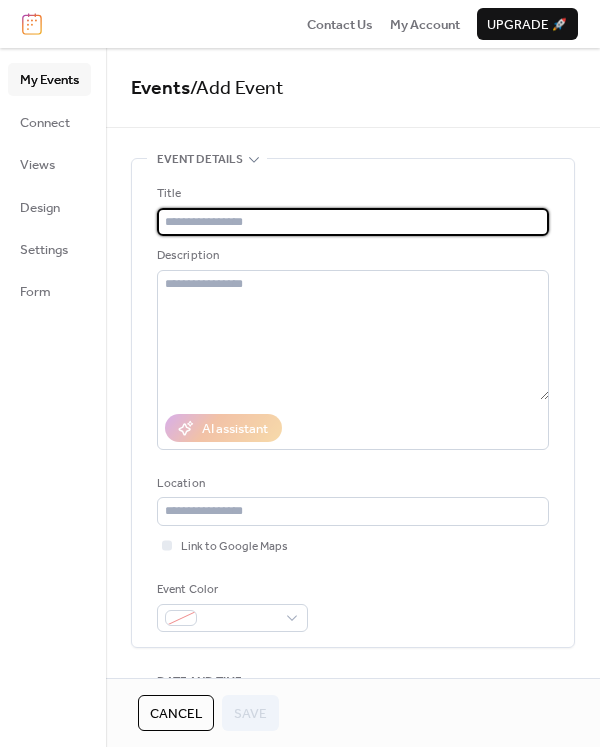 click on "Cancel" at bounding box center [176, 714] 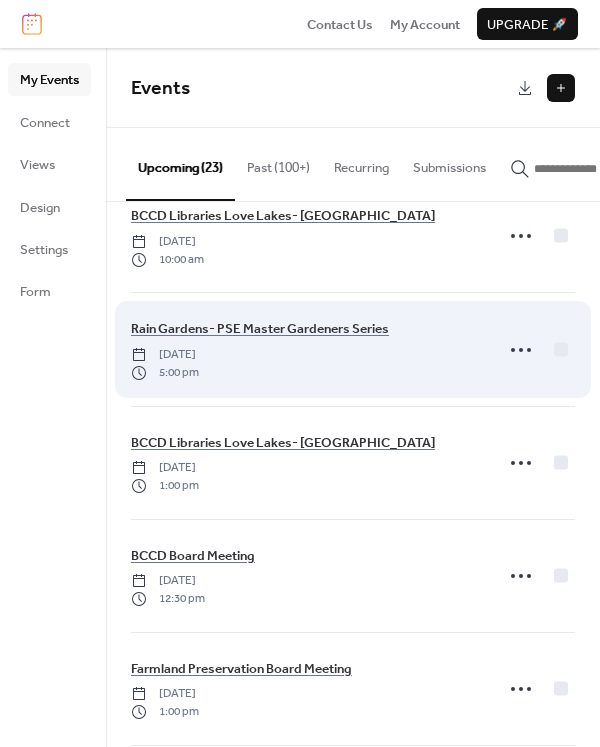 scroll, scrollTop: 272, scrollLeft: 0, axis: vertical 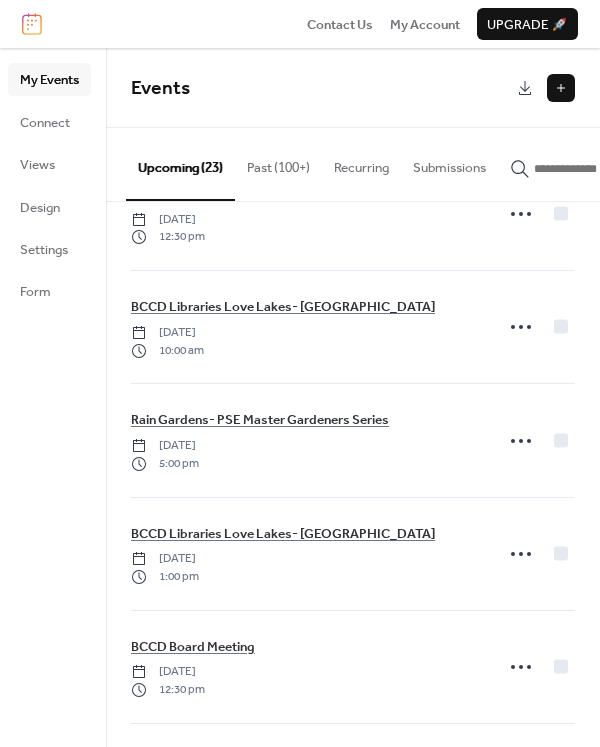 click at bounding box center [561, 88] 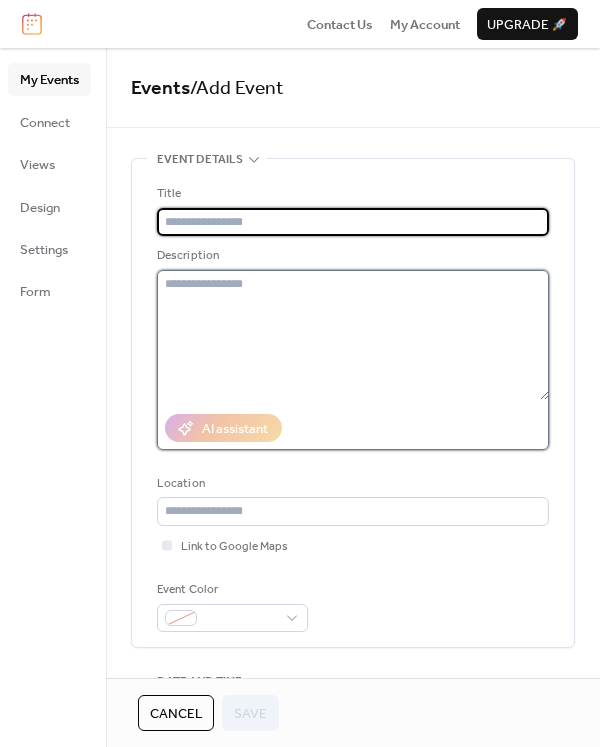click at bounding box center [353, 335] 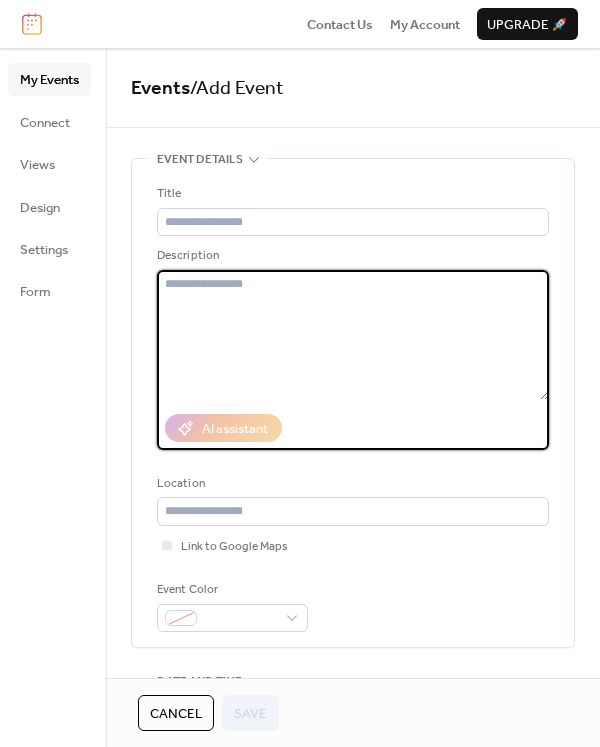 paste on "**********" 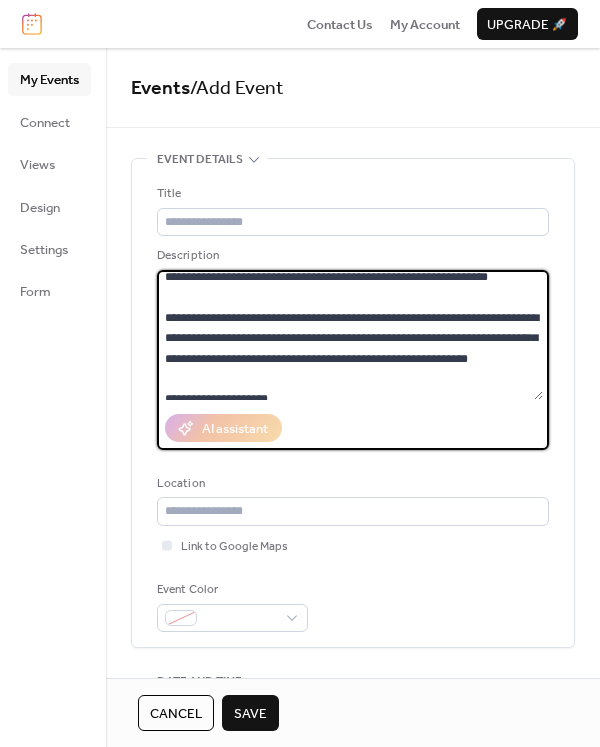 scroll, scrollTop: 0, scrollLeft: 0, axis: both 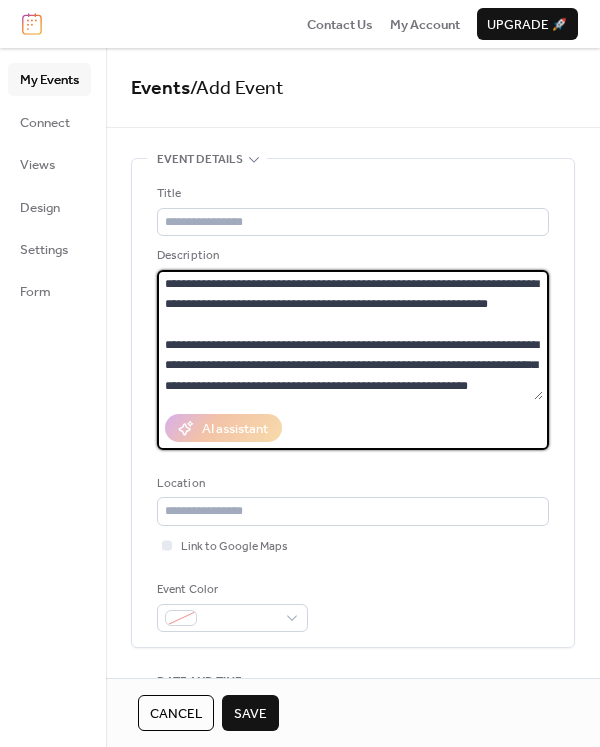 type on "**********" 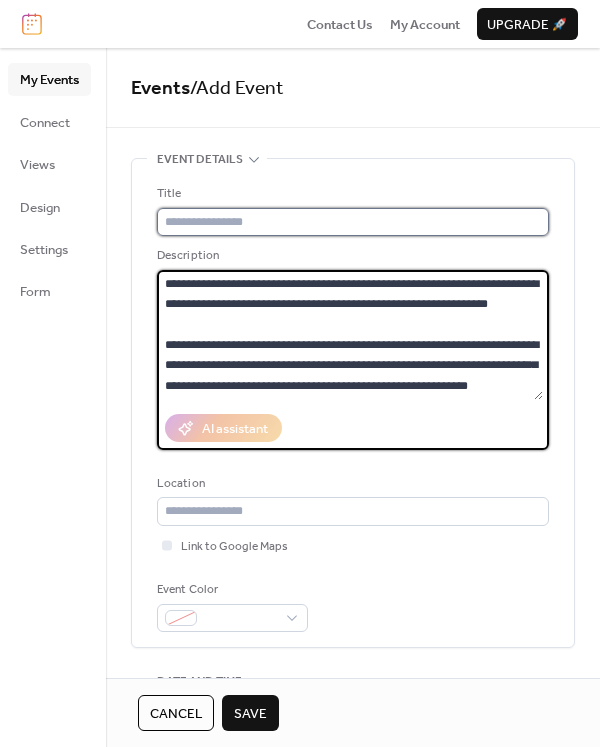 click at bounding box center (353, 222) 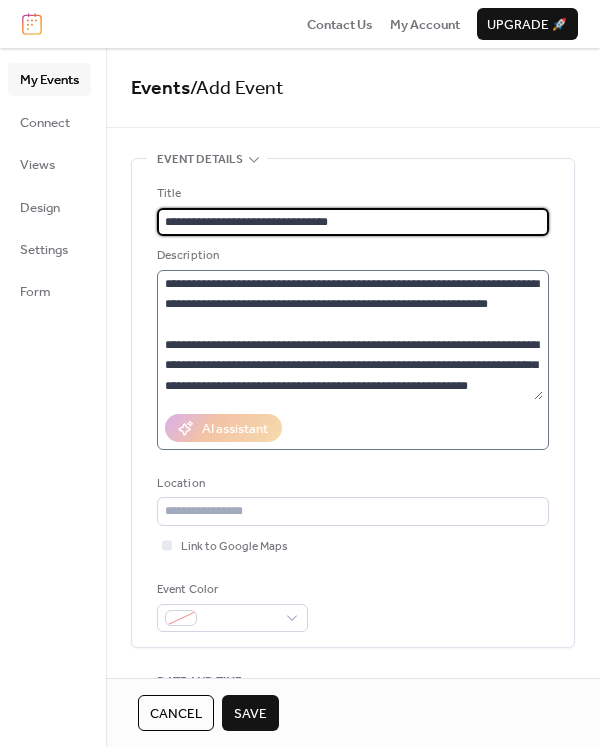 type on "**********" 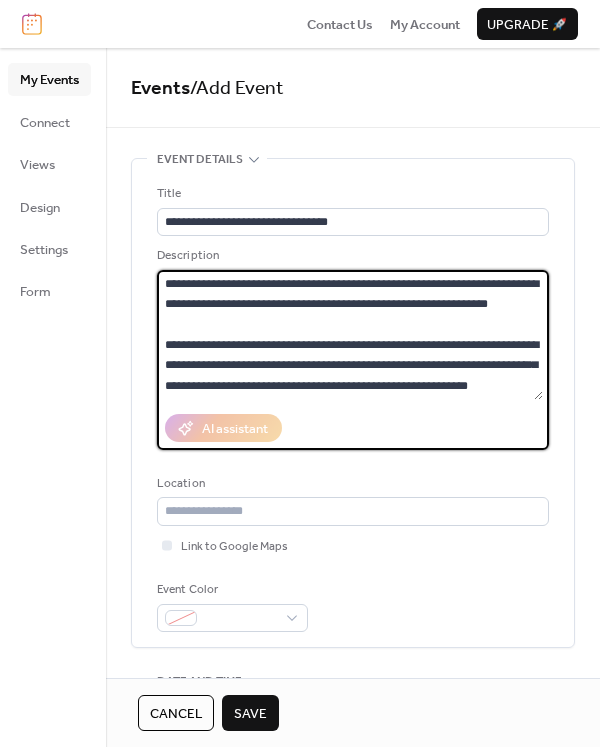drag, startPoint x: 232, startPoint y: 361, endPoint x: 364, endPoint y: 363, distance: 132.01515 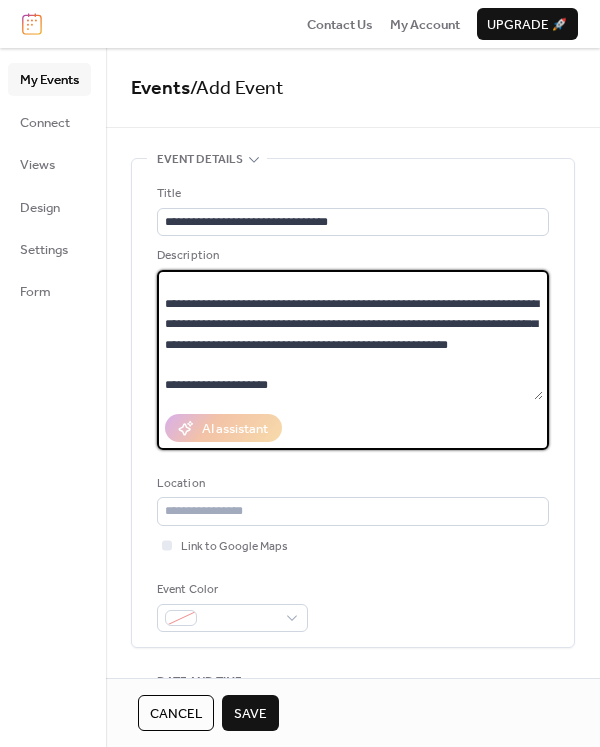 scroll, scrollTop: 60, scrollLeft: 0, axis: vertical 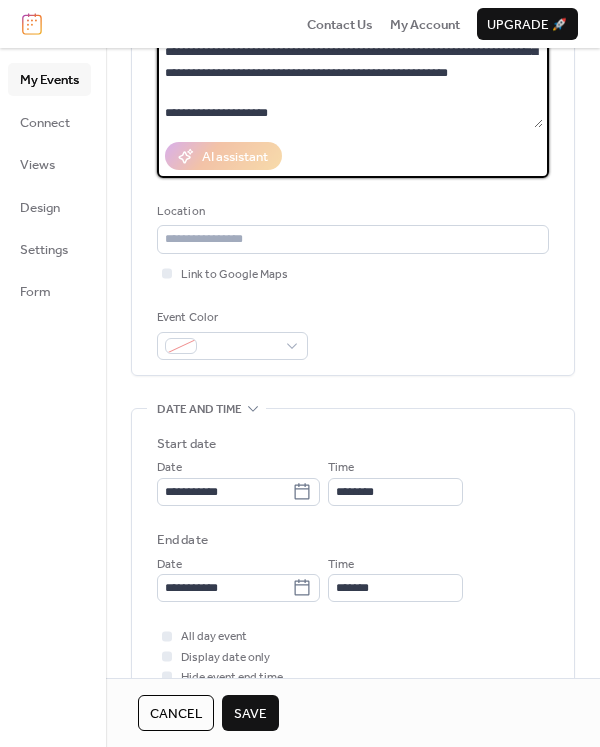type on "**********" 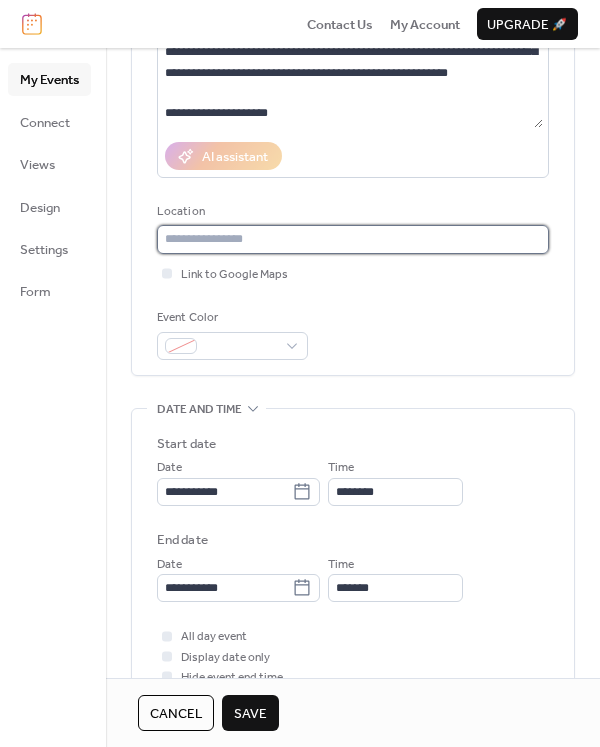 click at bounding box center [353, 239] 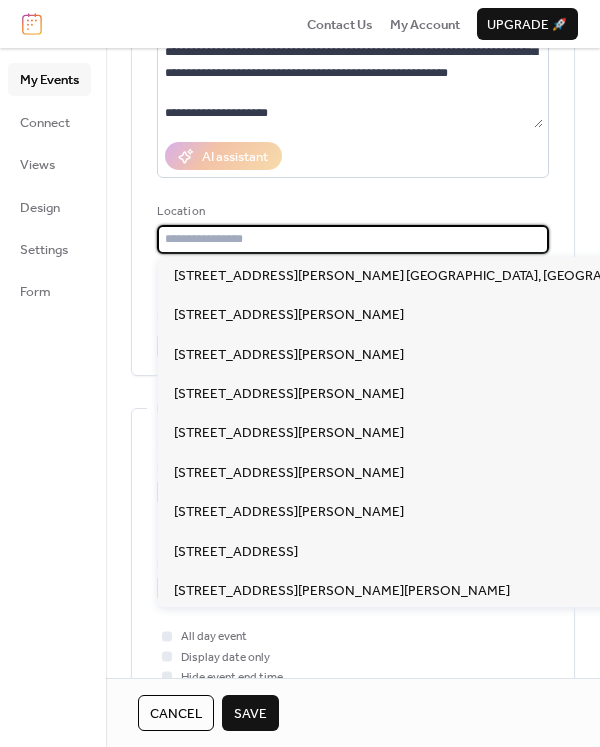 paste on "**********" 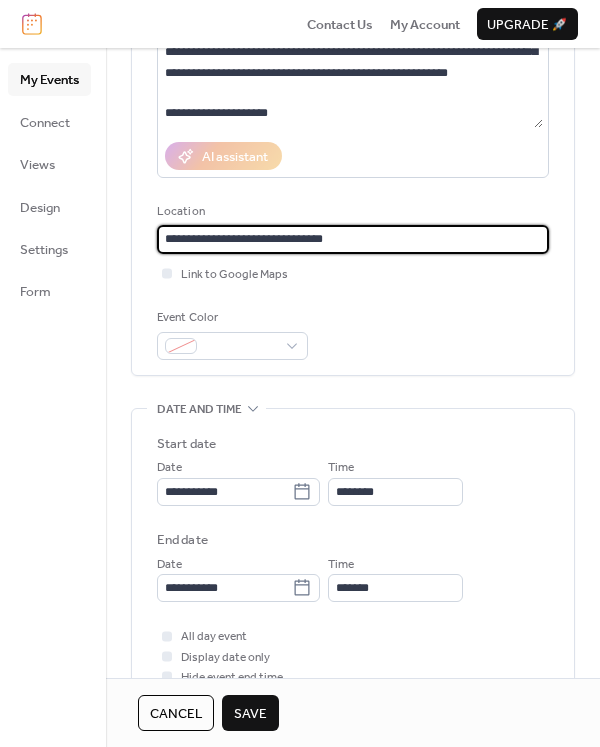 type on "**********" 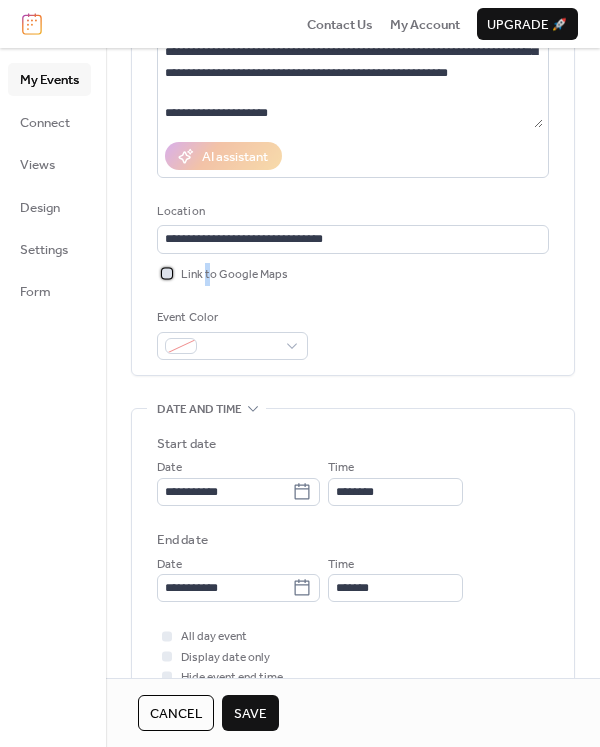 click on "Link to Google Maps" at bounding box center [234, 275] 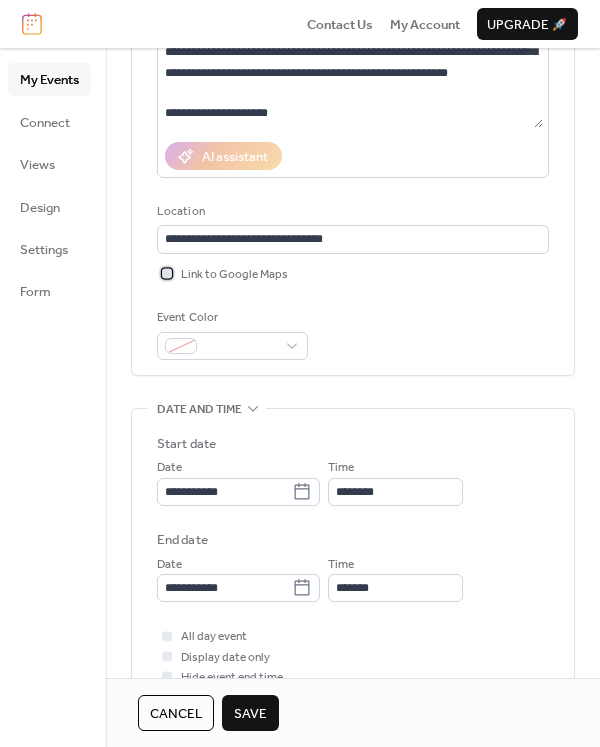 click at bounding box center (167, 273) 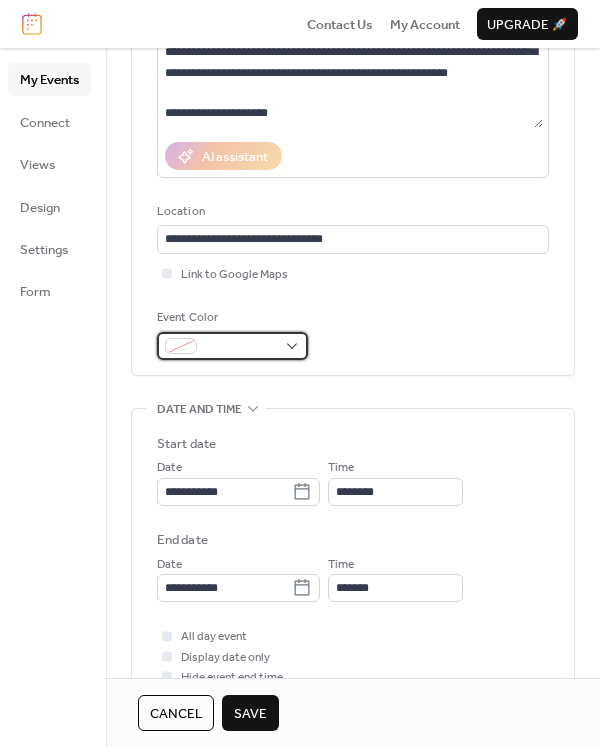 click at bounding box center [181, 346] 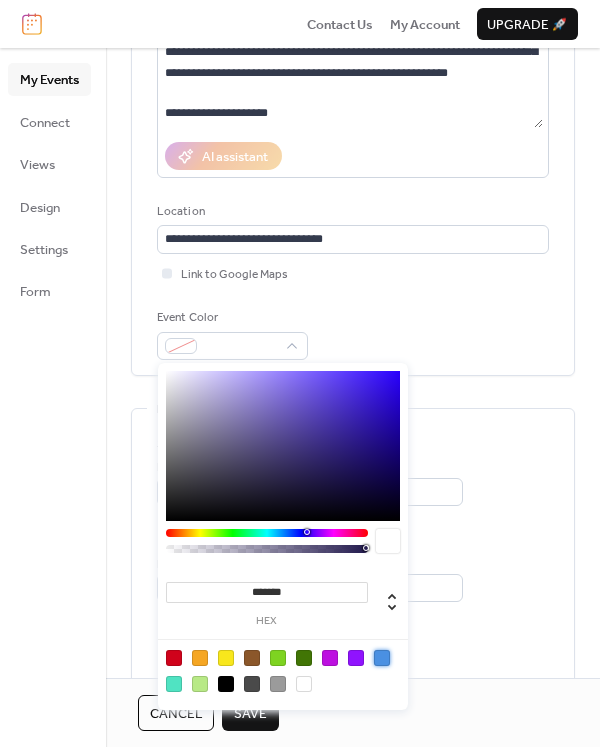 click at bounding box center (382, 658) 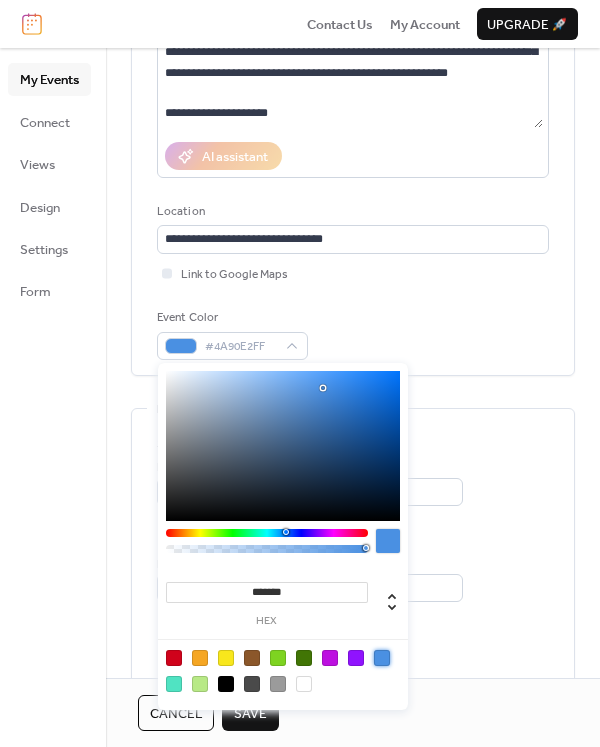 click on "**********" at bounding box center [353, 481] 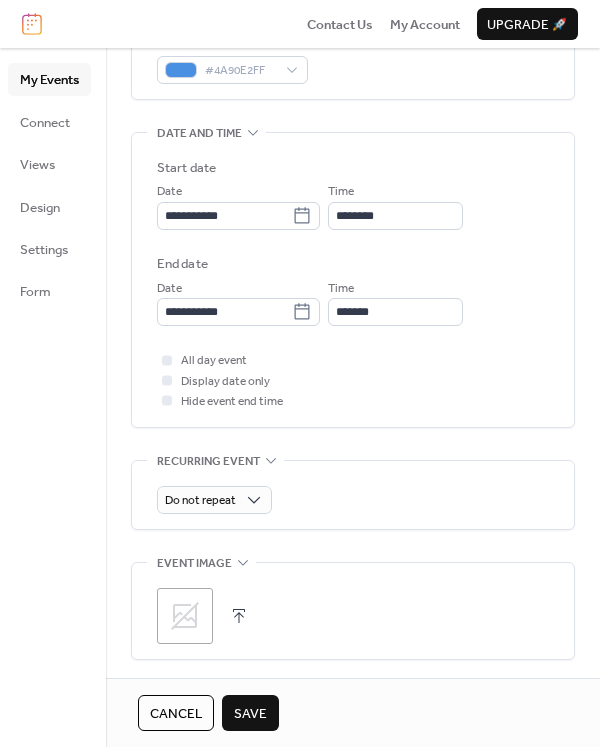 scroll, scrollTop: 636, scrollLeft: 0, axis: vertical 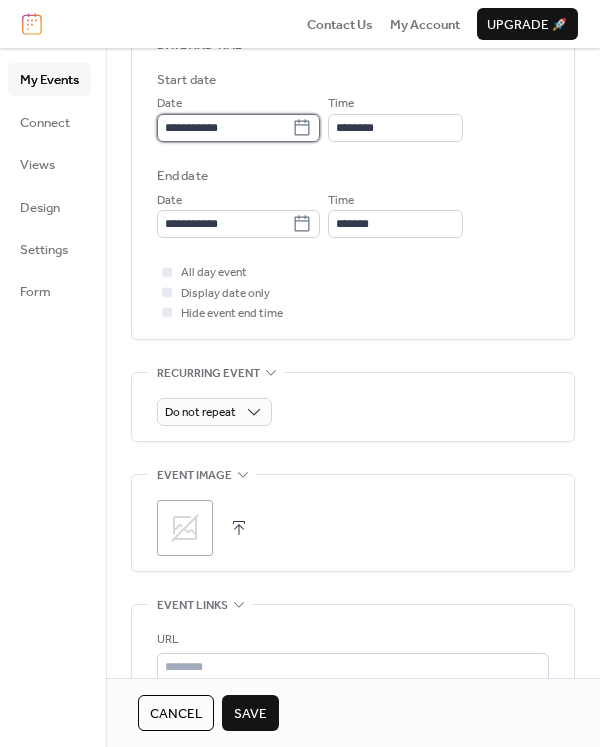 click on "**********" at bounding box center [224, 128] 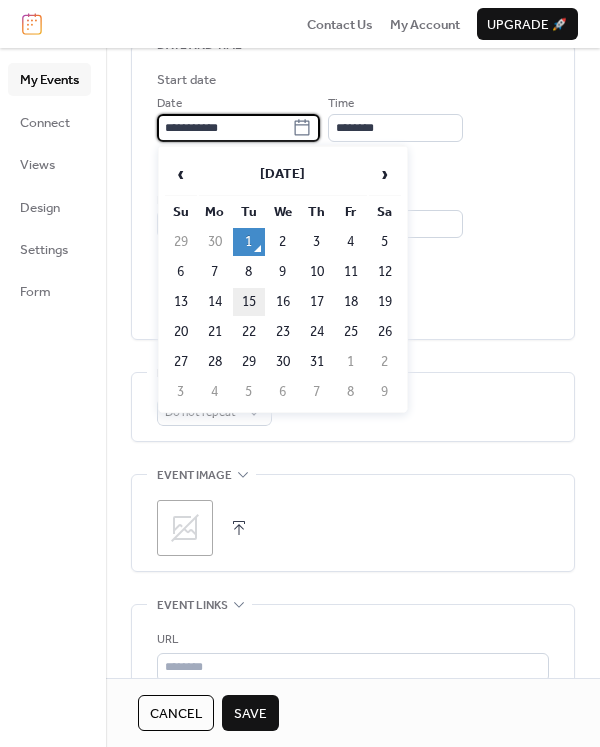 click on "15" at bounding box center [249, 302] 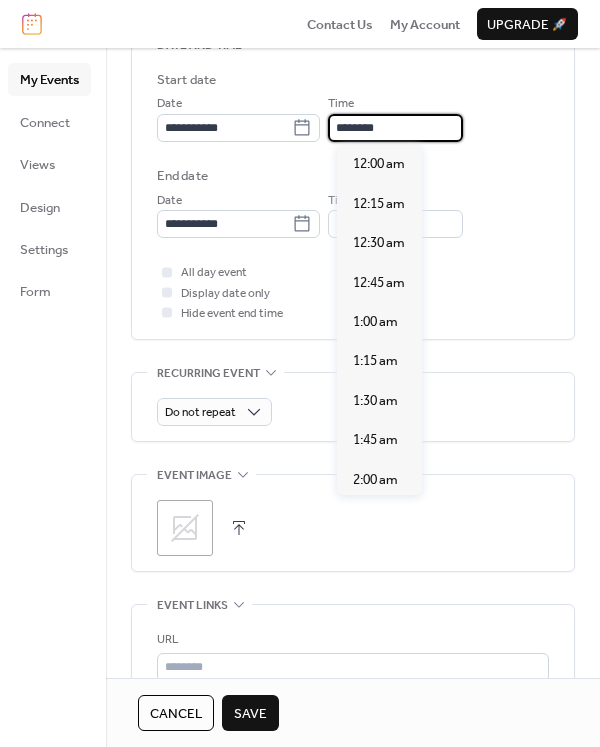 click on "********" at bounding box center [395, 128] 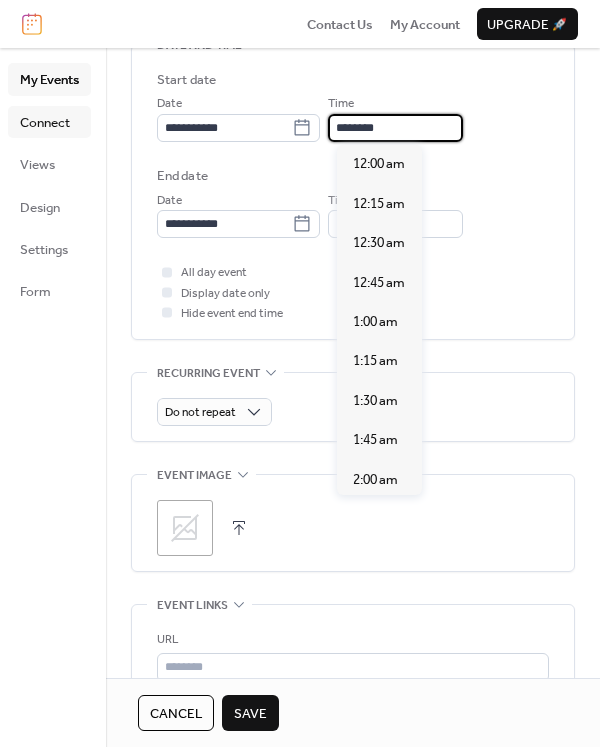 scroll, scrollTop: 1921, scrollLeft: 0, axis: vertical 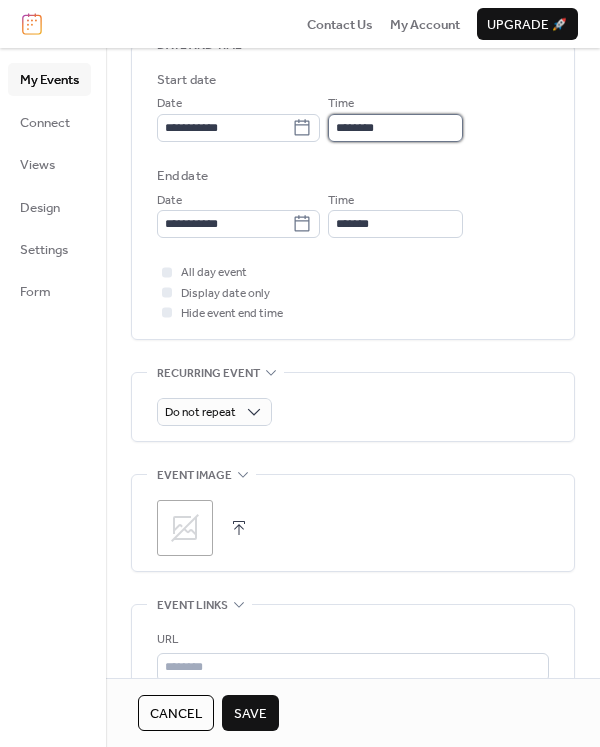 click on "********" at bounding box center (395, 128) 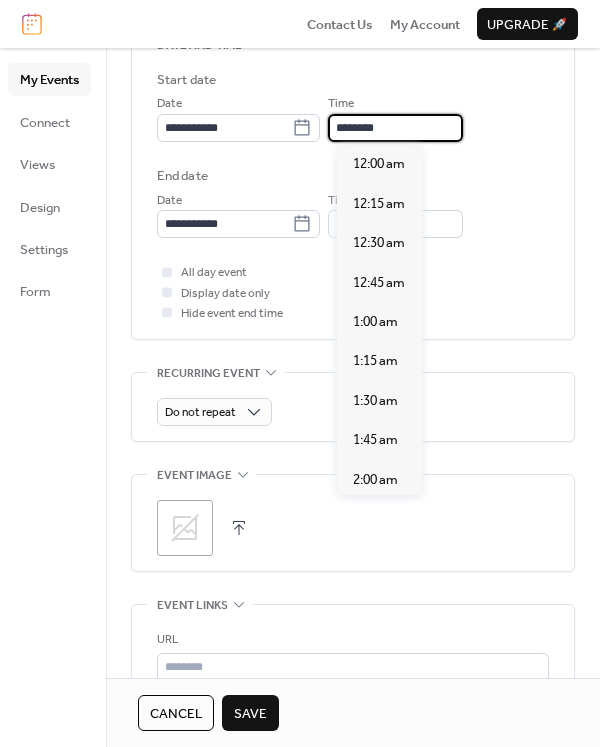scroll, scrollTop: 1921, scrollLeft: 0, axis: vertical 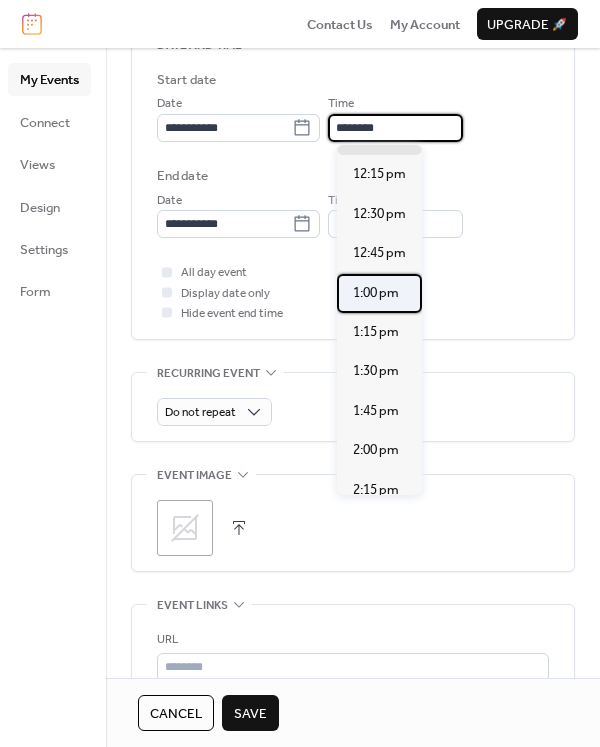 click on "1:00 pm" at bounding box center (376, 293) 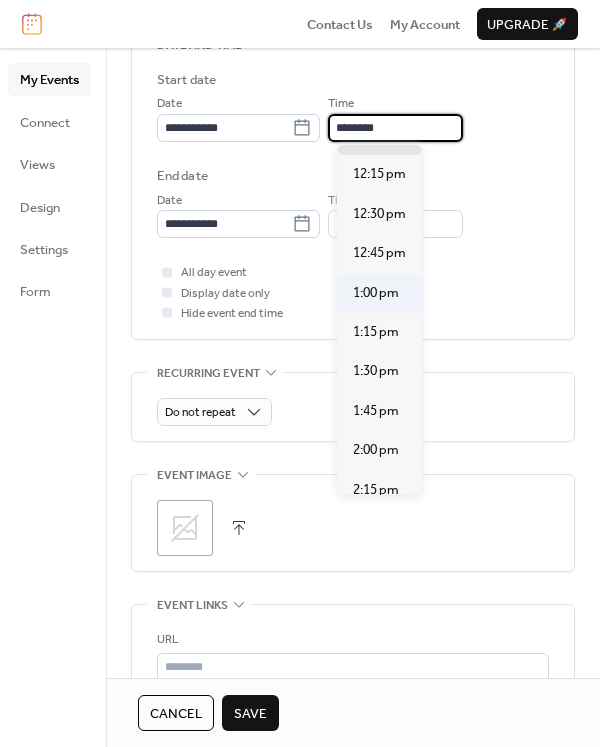 type on "*******" 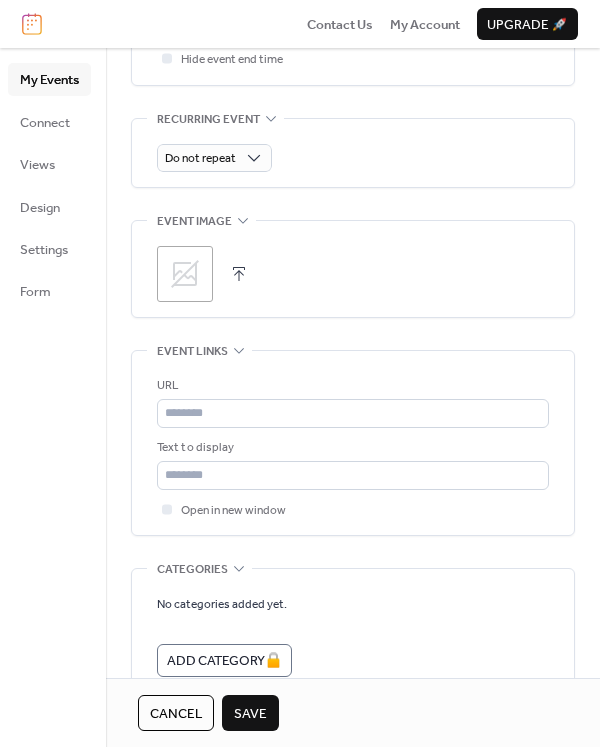 scroll, scrollTop: 996, scrollLeft: 0, axis: vertical 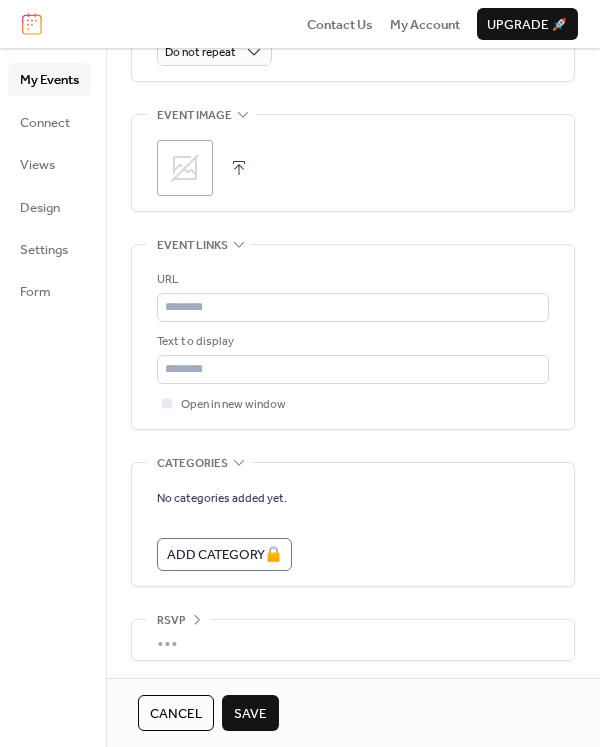 click on "Save" at bounding box center (250, 714) 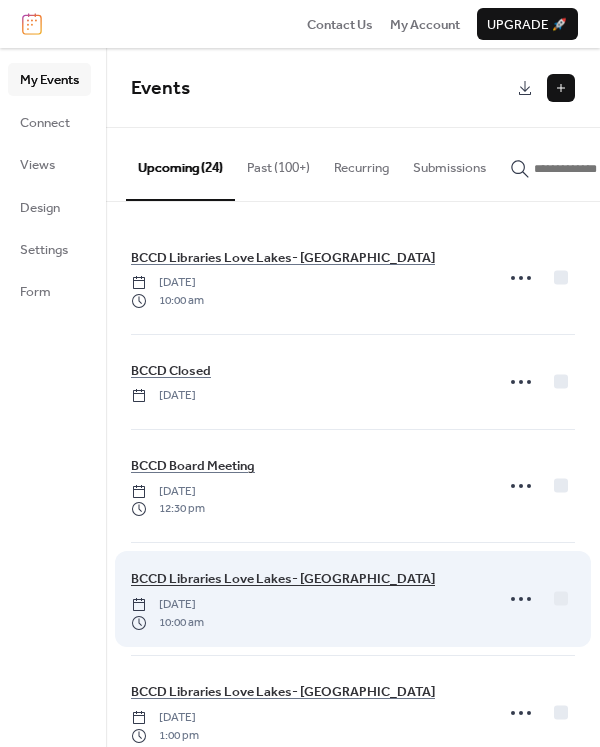 click on "BCCD Libraries Love Lakes- [GEOGRAPHIC_DATA]" at bounding box center [283, 579] 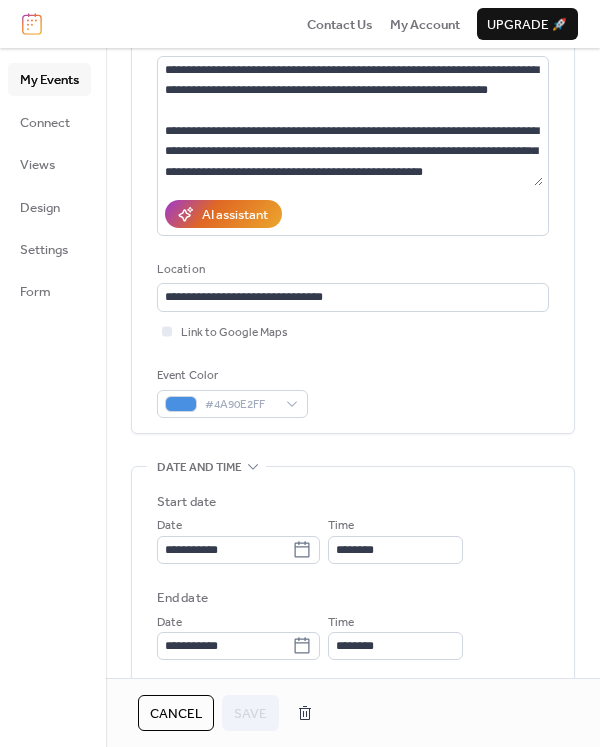 scroll, scrollTop: 636, scrollLeft: 0, axis: vertical 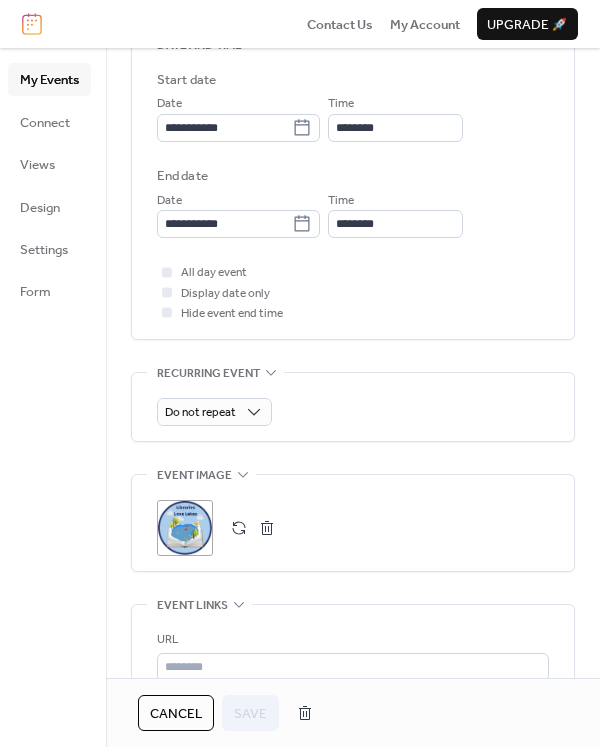 click on "Cancel" at bounding box center [176, 714] 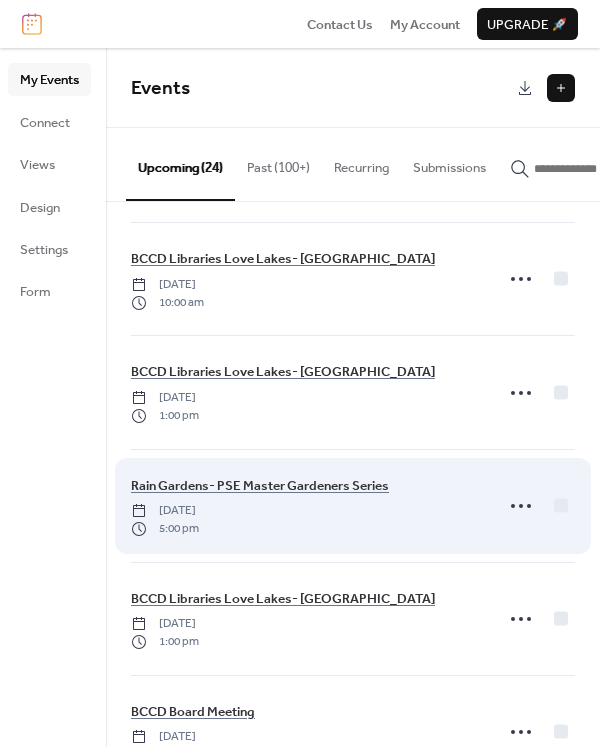 scroll, scrollTop: 454, scrollLeft: 0, axis: vertical 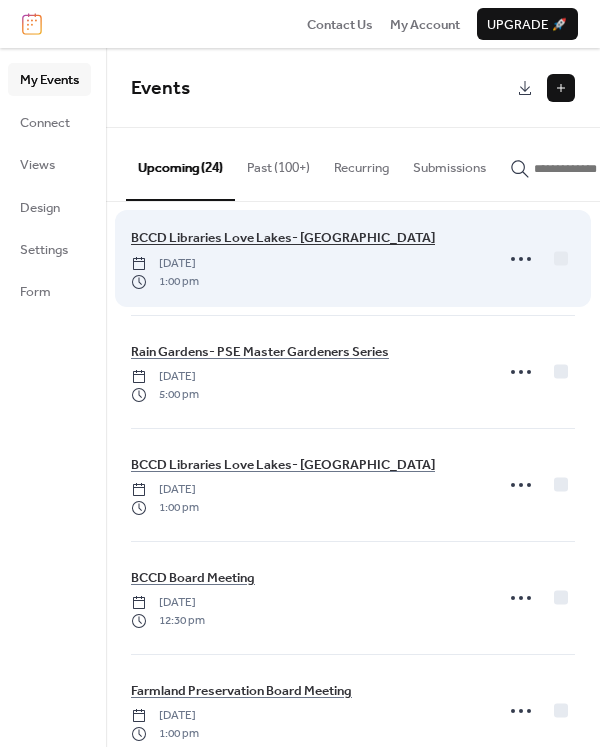 click on "BCCD Libraries Love Lakes- Ulster" at bounding box center [283, 238] 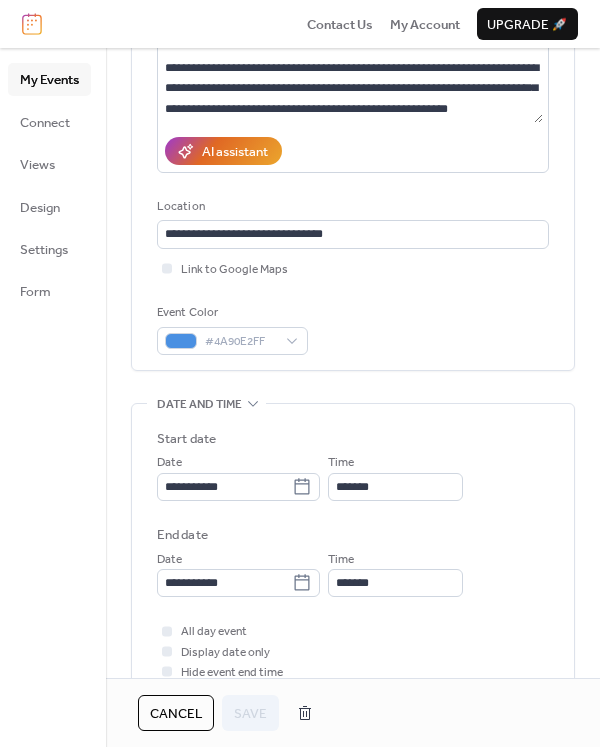 scroll, scrollTop: 636, scrollLeft: 0, axis: vertical 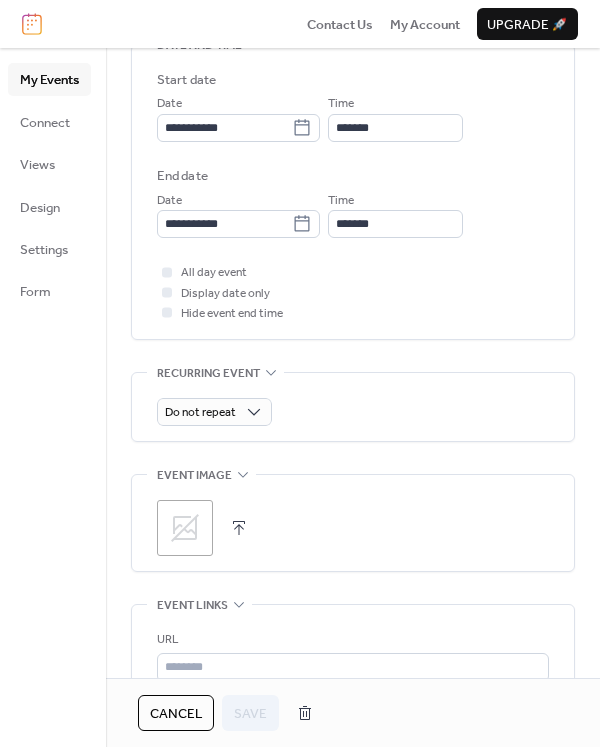 click 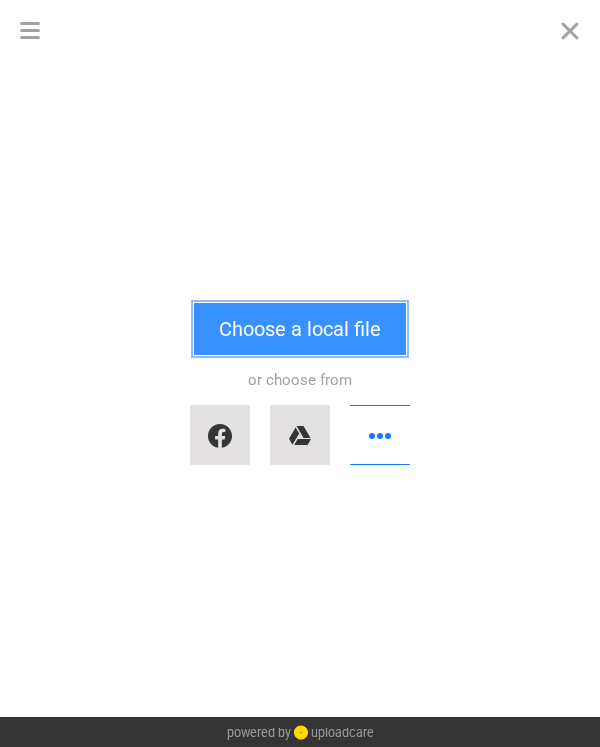 click on "Choose a local file" at bounding box center (300, 329) 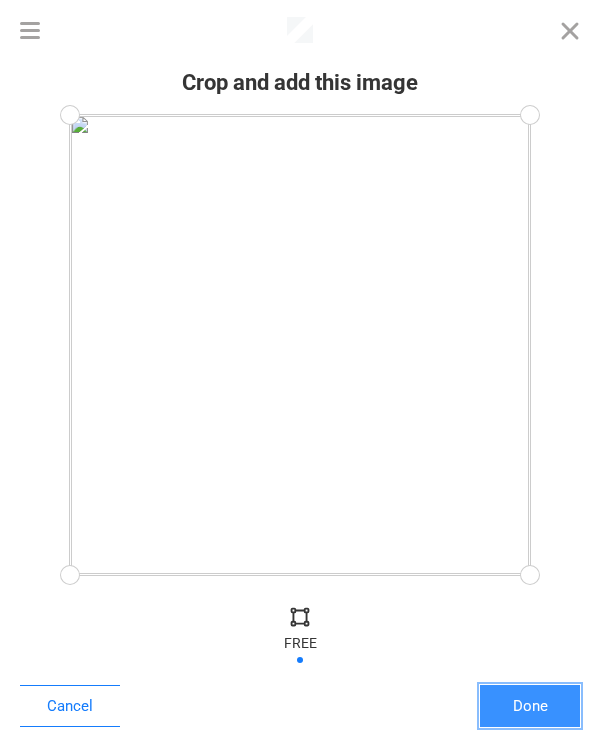 click on "Done" at bounding box center [530, 706] 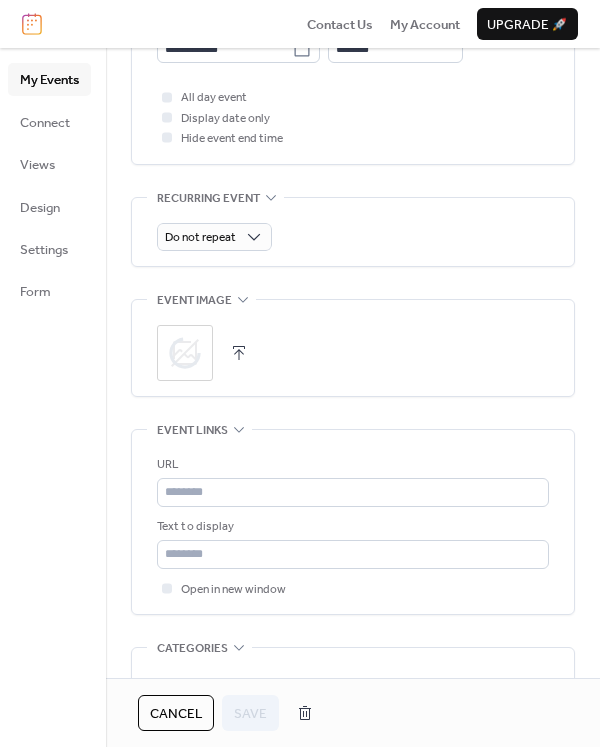 scroll, scrollTop: 818, scrollLeft: 0, axis: vertical 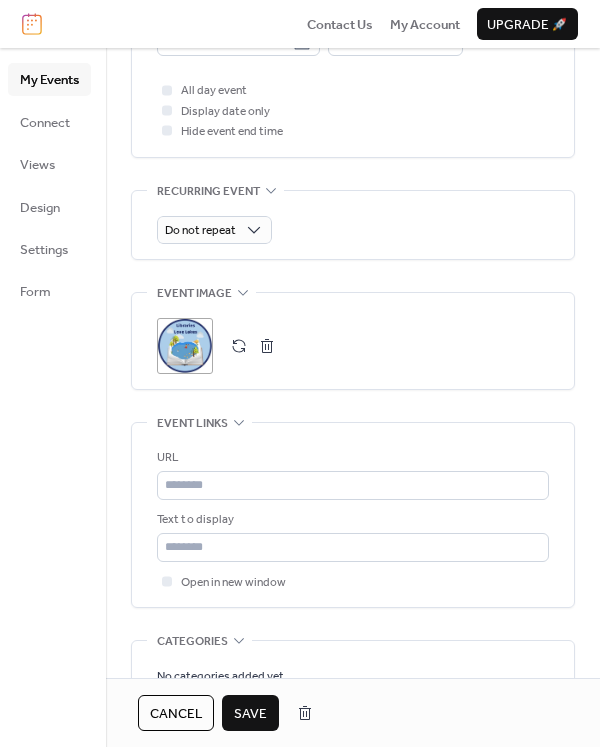 click on "Save" at bounding box center (250, 714) 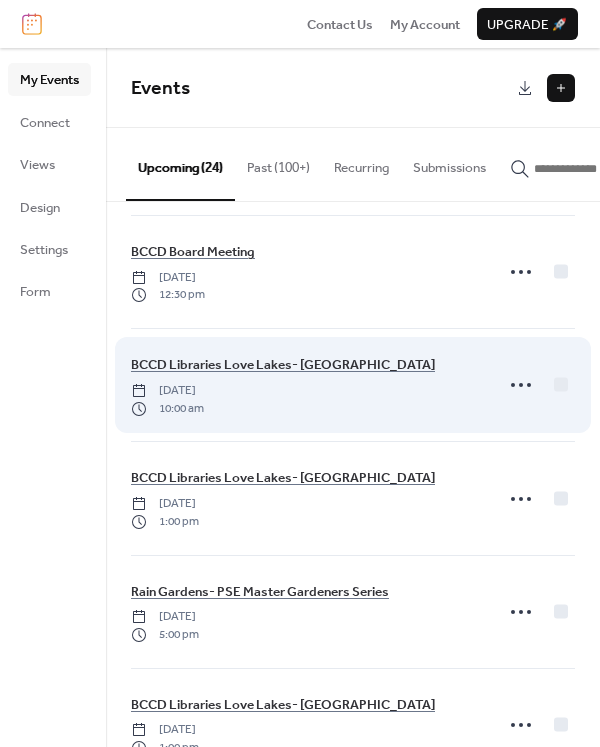 scroll, scrollTop: 272, scrollLeft: 0, axis: vertical 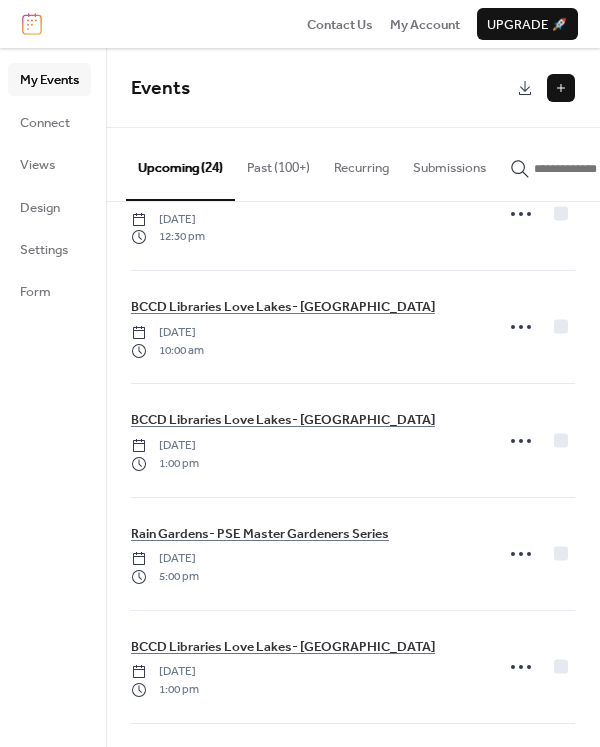 click at bounding box center [561, 88] 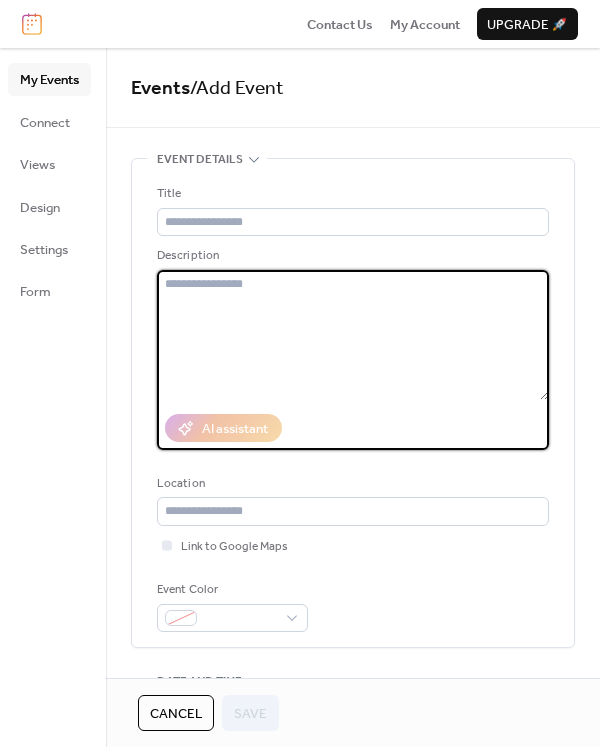 click at bounding box center (353, 335) 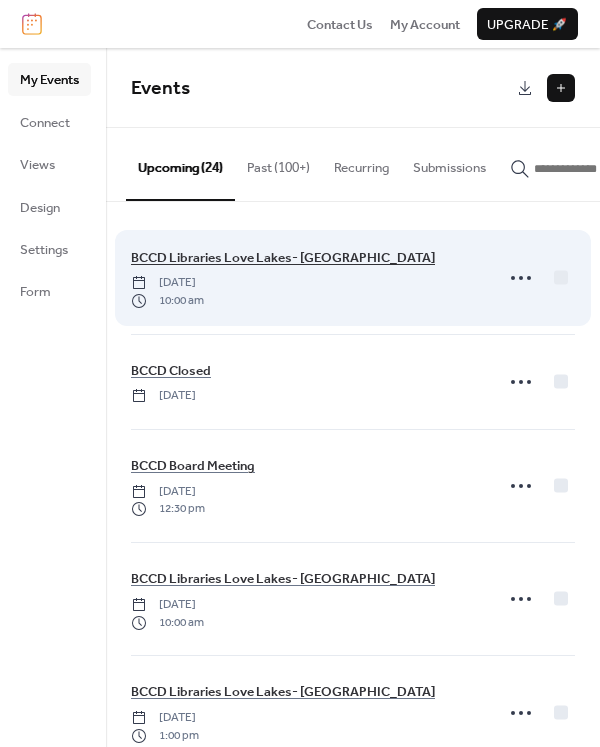 click on "BCCD Libraries Love Lakes- [GEOGRAPHIC_DATA]" at bounding box center (283, 258) 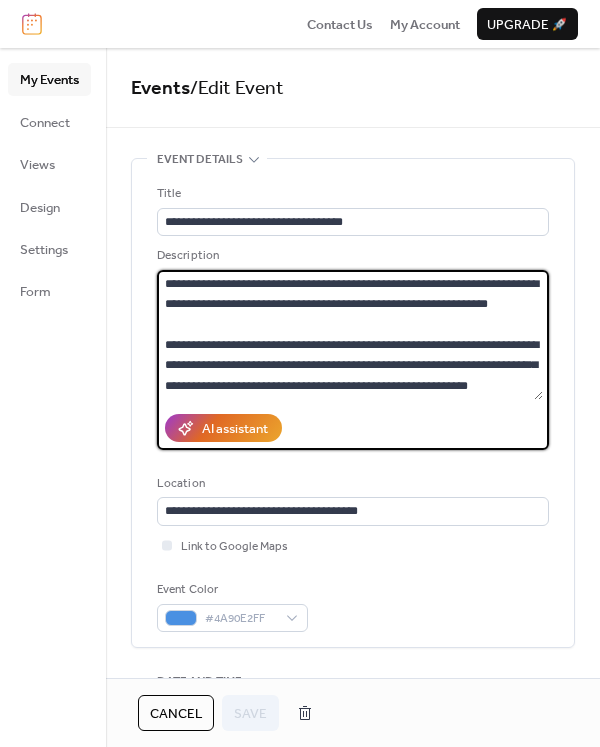 scroll, scrollTop: 81, scrollLeft: 0, axis: vertical 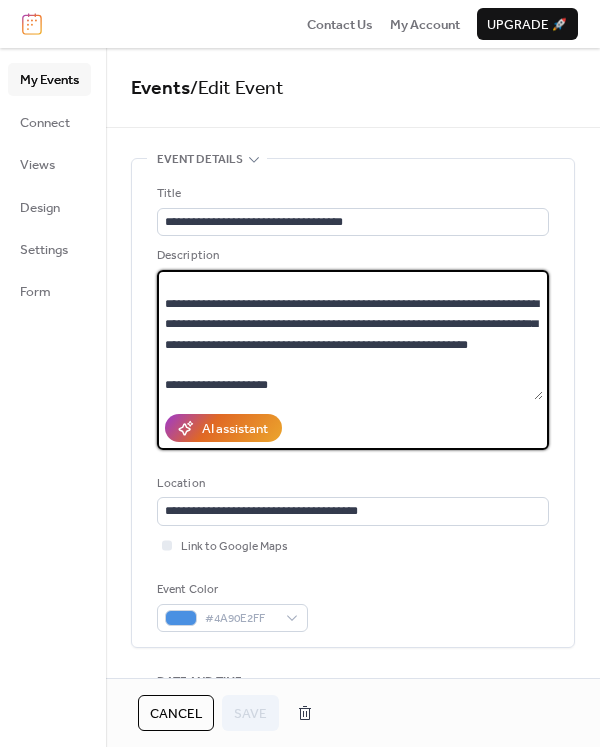 drag, startPoint x: 164, startPoint y: 283, endPoint x: 335, endPoint y: 472, distance: 254.87643 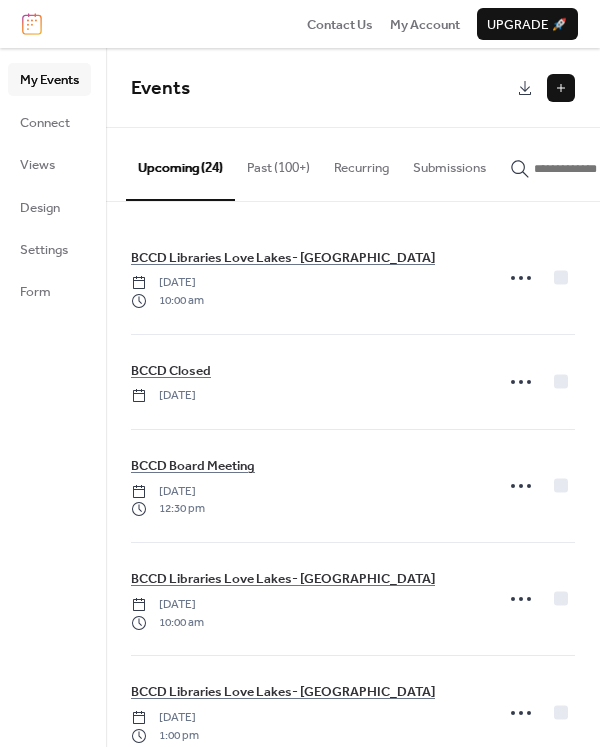 click at bounding box center (561, 88) 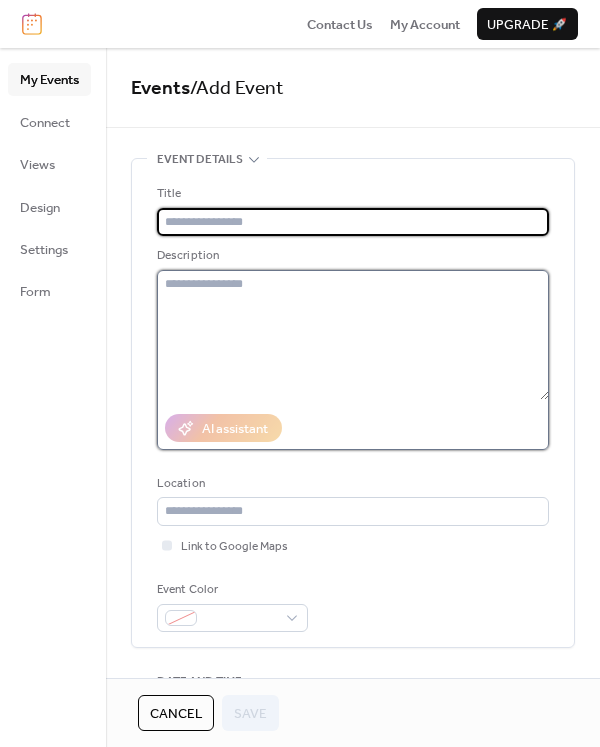 click at bounding box center (353, 335) 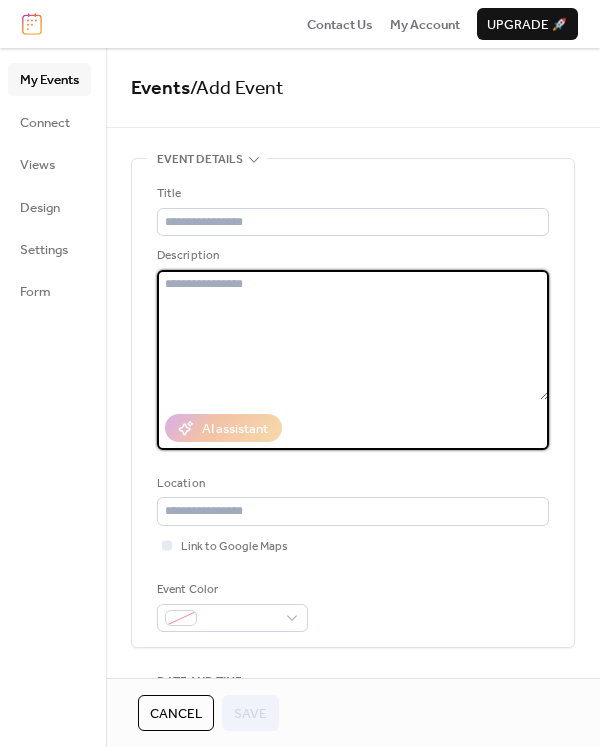 paste on "**********" 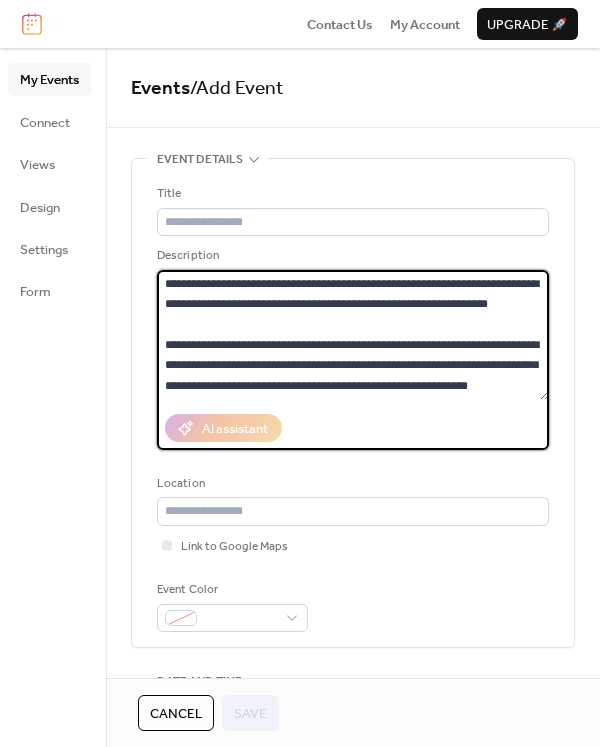 scroll, scrollTop: 78, scrollLeft: 0, axis: vertical 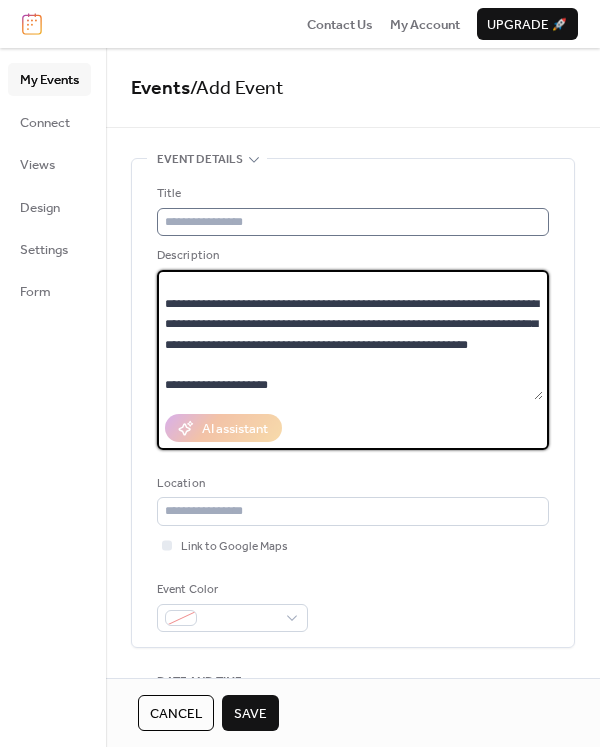 type on "**********" 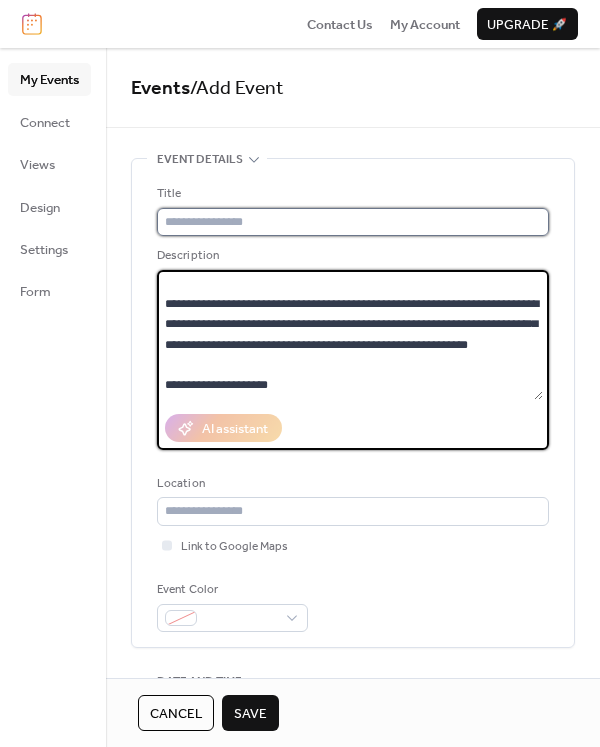 click at bounding box center (353, 222) 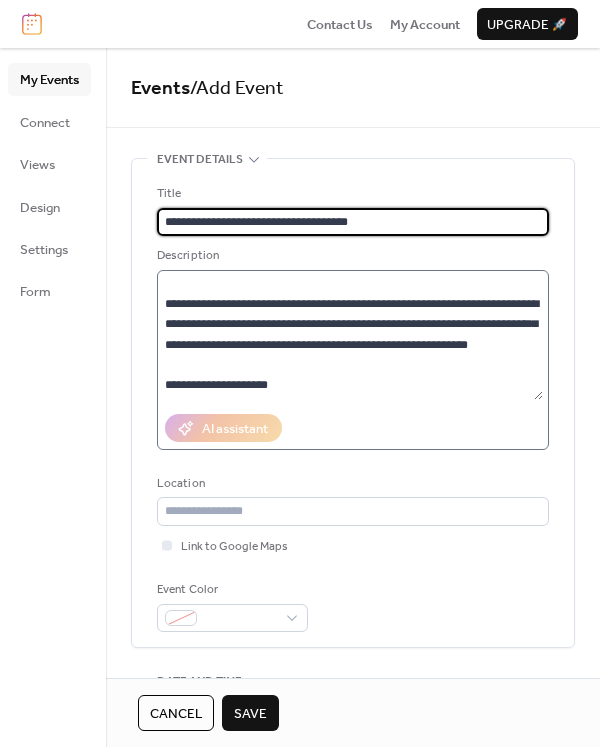 type on "**********" 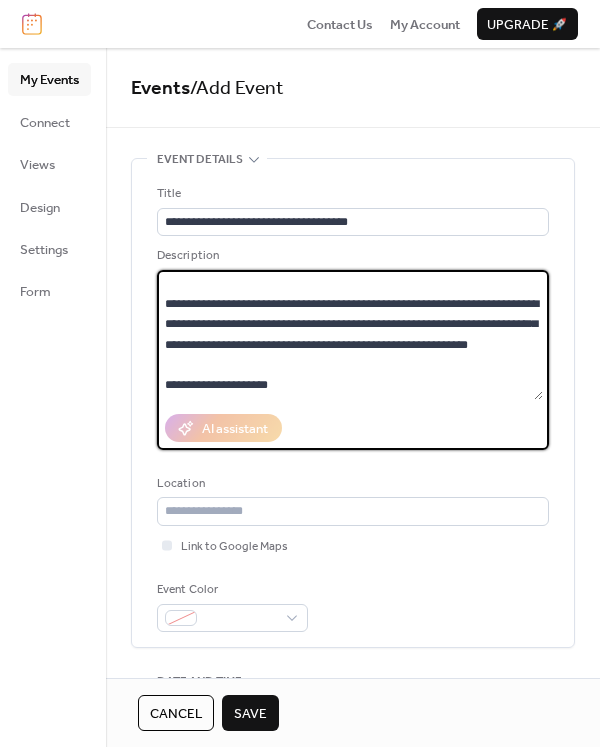 scroll, scrollTop: 12, scrollLeft: 0, axis: vertical 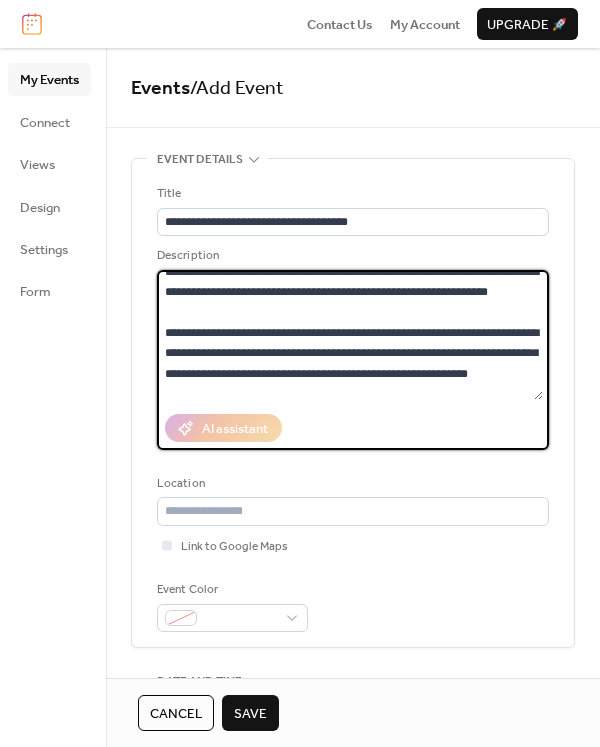 drag, startPoint x: 234, startPoint y: 287, endPoint x: 325, endPoint y: 354, distance: 113.004425 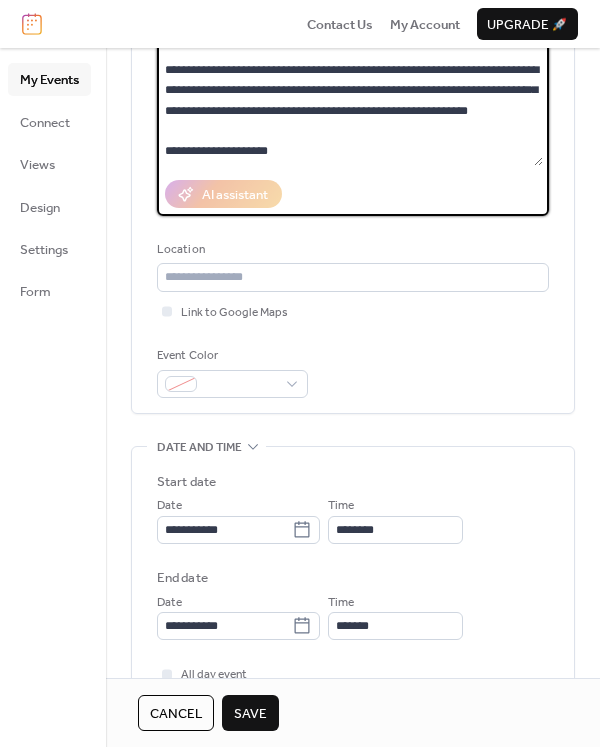 scroll, scrollTop: 272, scrollLeft: 0, axis: vertical 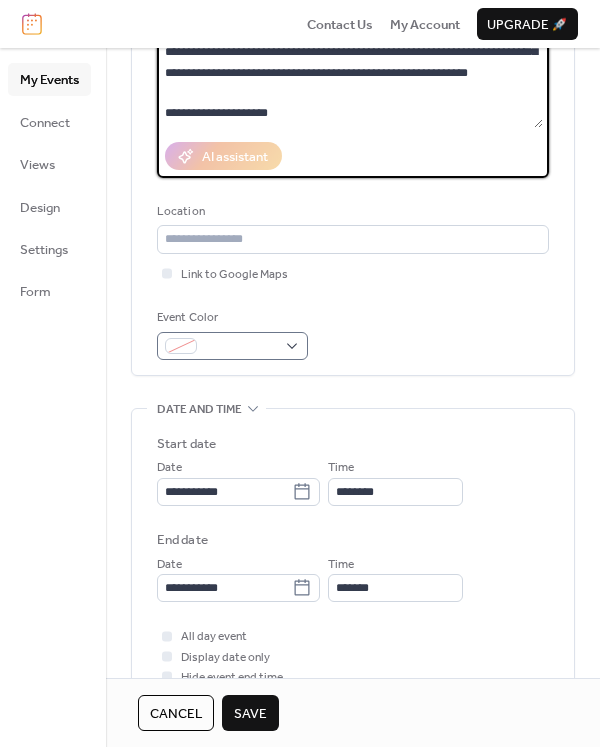 type on "**********" 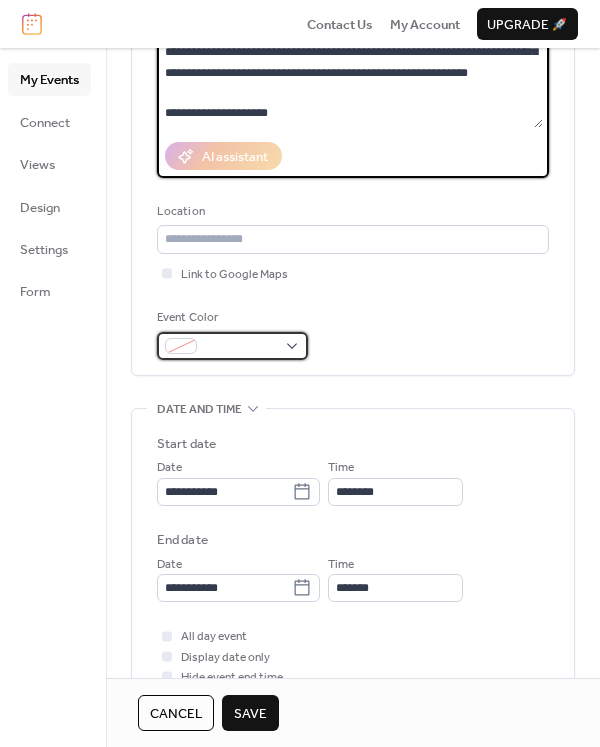 click at bounding box center [240, 347] 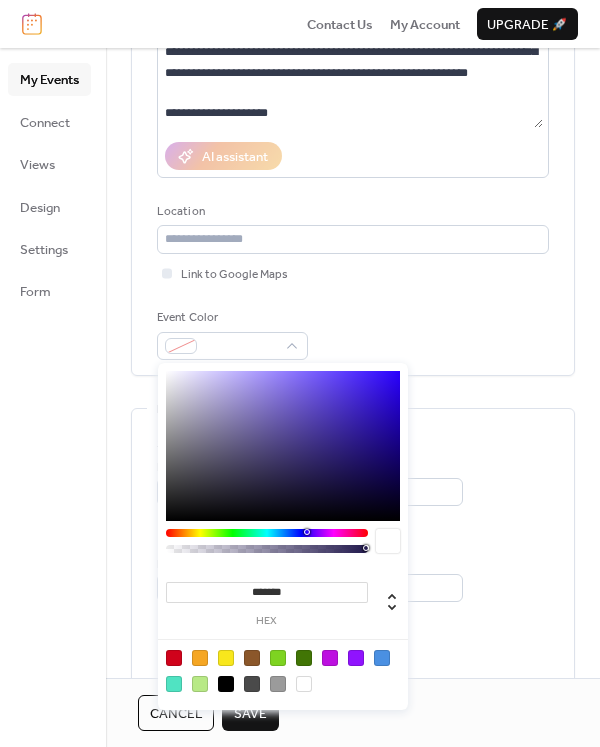 click at bounding box center [382, 658] 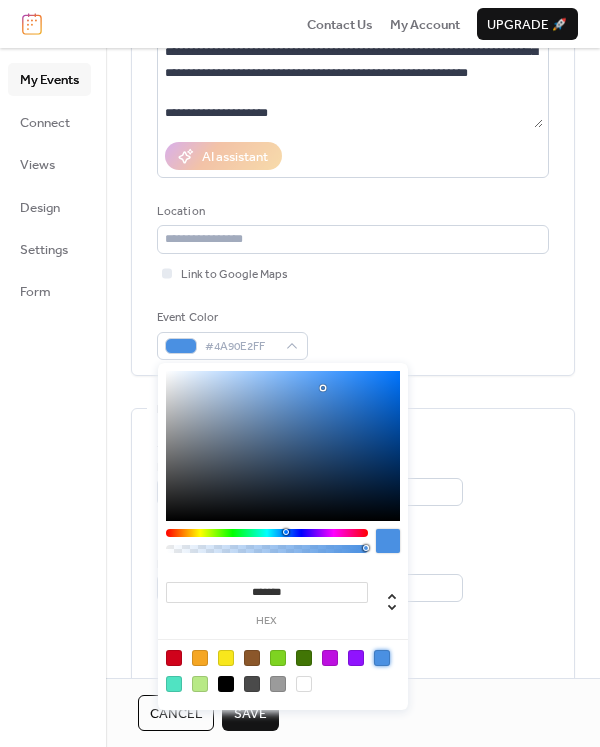 click on "**********" at bounding box center [353, 556] 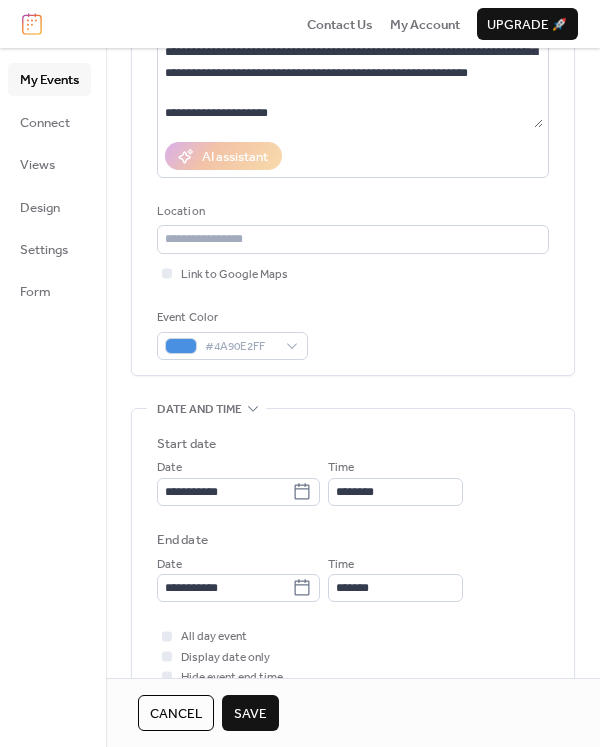 scroll, scrollTop: 545, scrollLeft: 0, axis: vertical 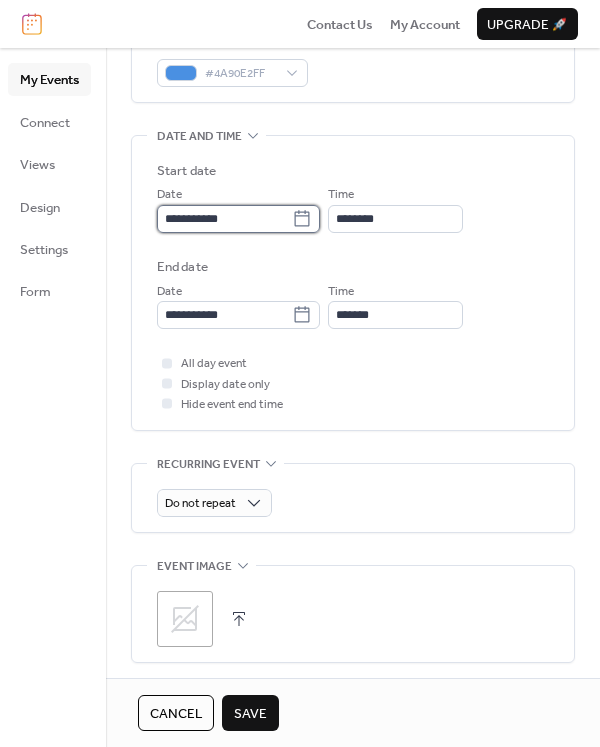 click on "**********" at bounding box center [224, 219] 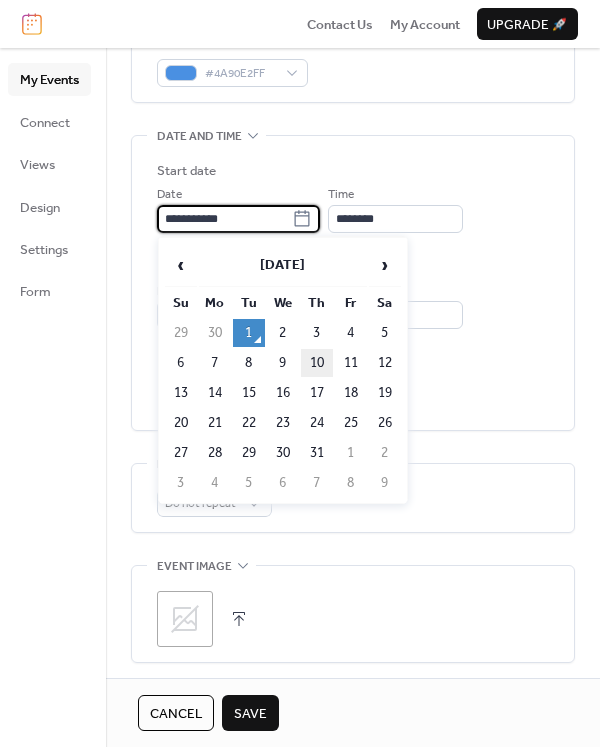 click on "10" at bounding box center [317, 363] 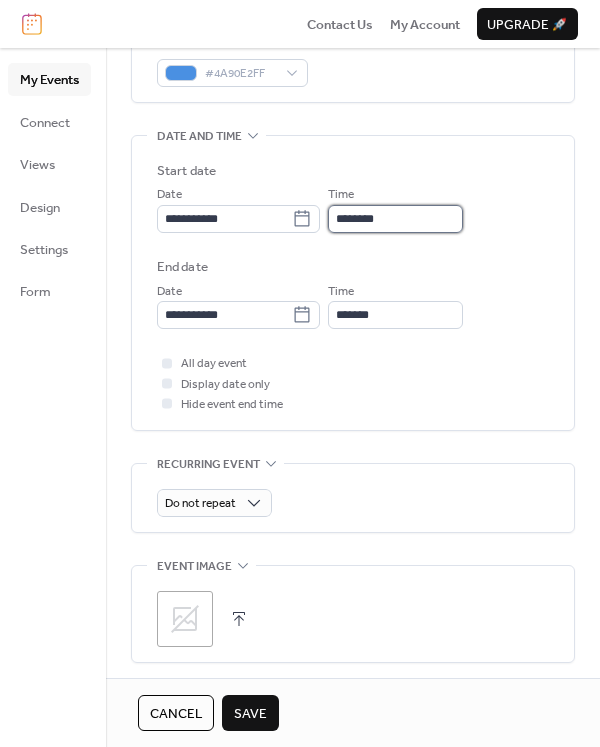 click on "********" at bounding box center (395, 219) 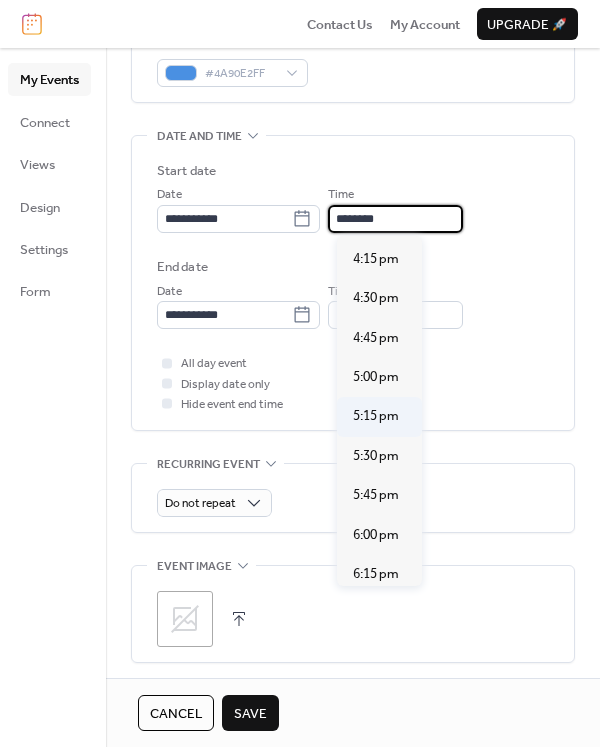 scroll, scrollTop: 2649, scrollLeft: 0, axis: vertical 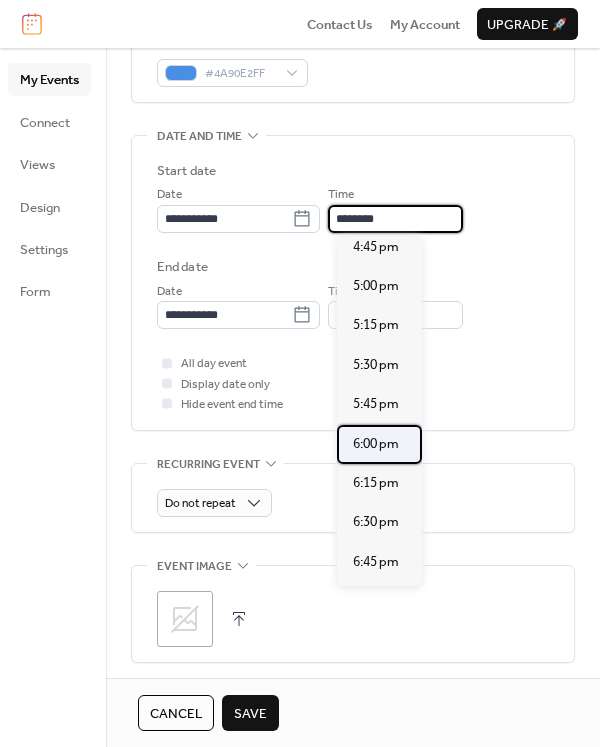 click on "6:00 pm" at bounding box center [376, 444] 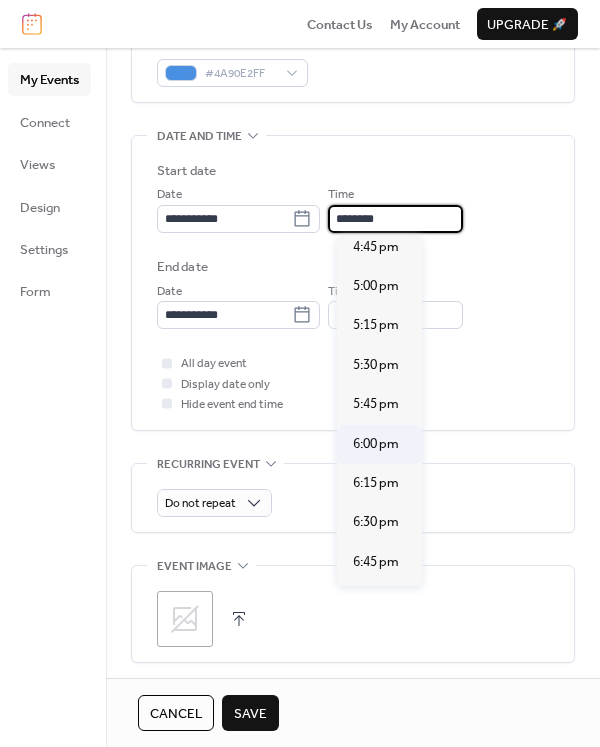 type on "*******" 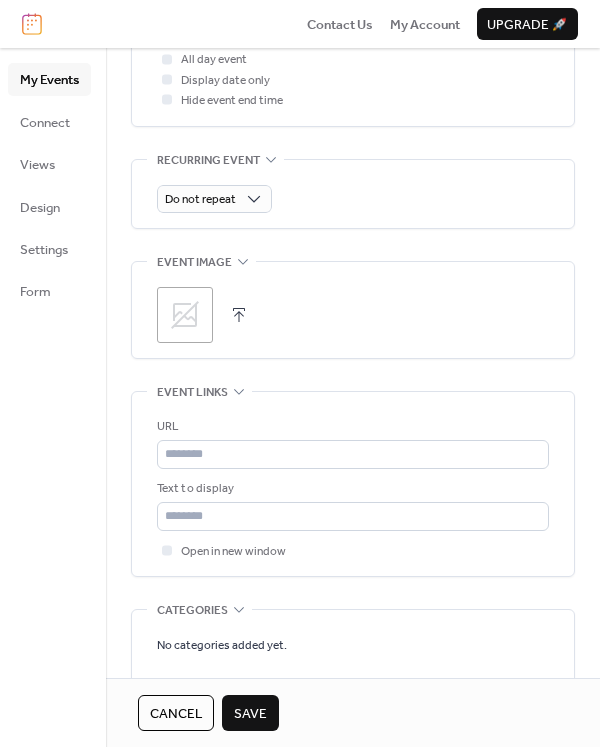 scroll, scrollTop: 909, scrollLeft: 0, axis: vertical 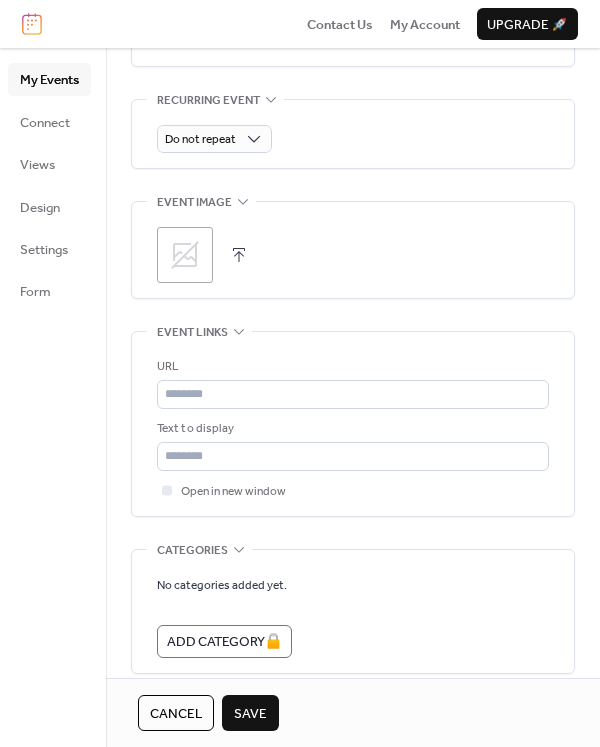 click 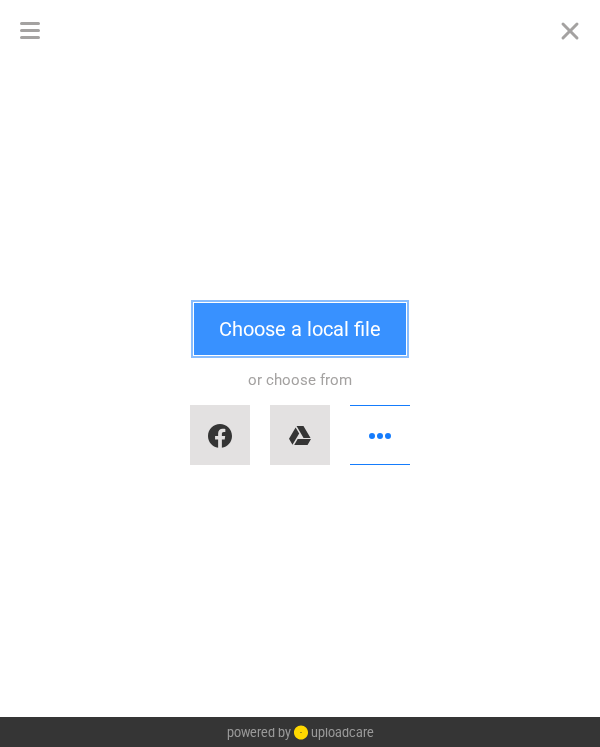 click on "Choose a local file" at bounding box center [300, 329] 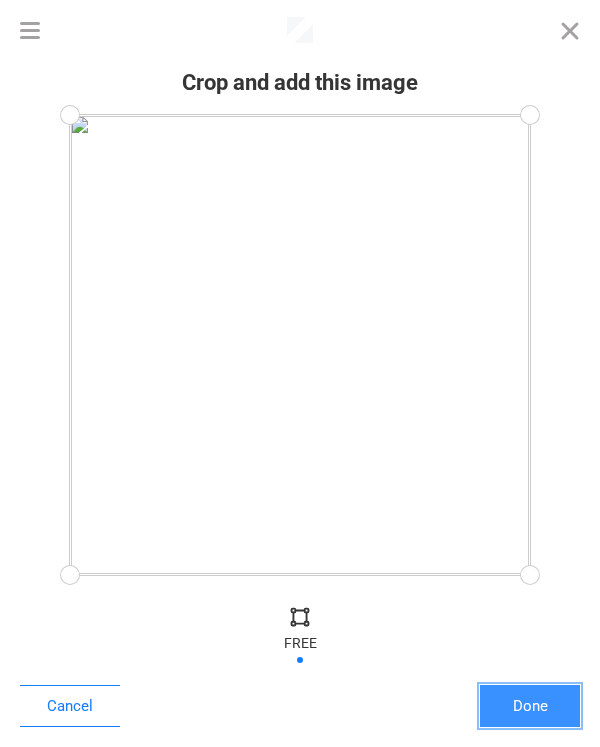 click on "Done" at bounding box center [530, 706] 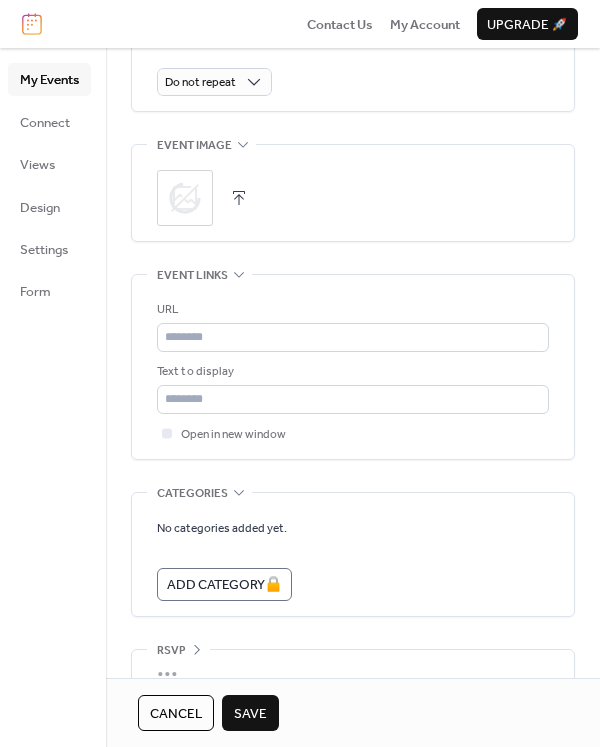 scroll, scrollTop: 996, scrollLeft: 0, axis: vertical 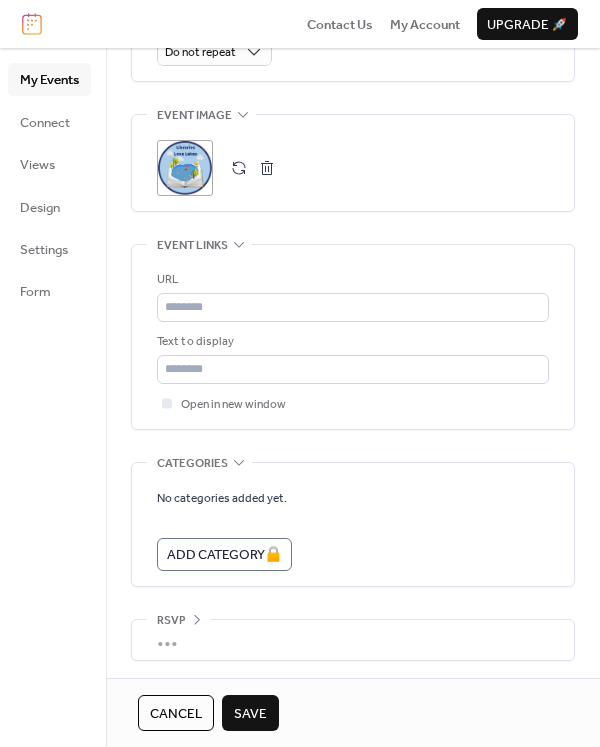 click on "Save" at bounding box center [250, 714] 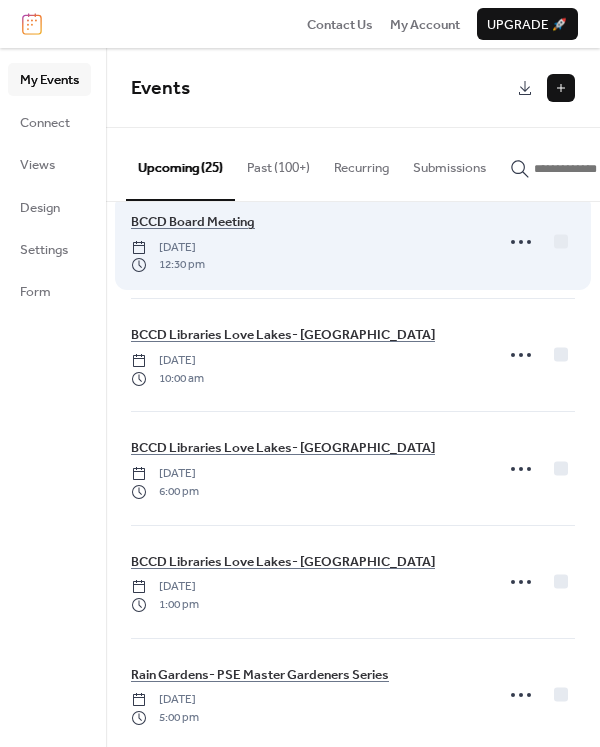 scroll, scrollTop: 272, scrollLeft: 0, axis: vertical 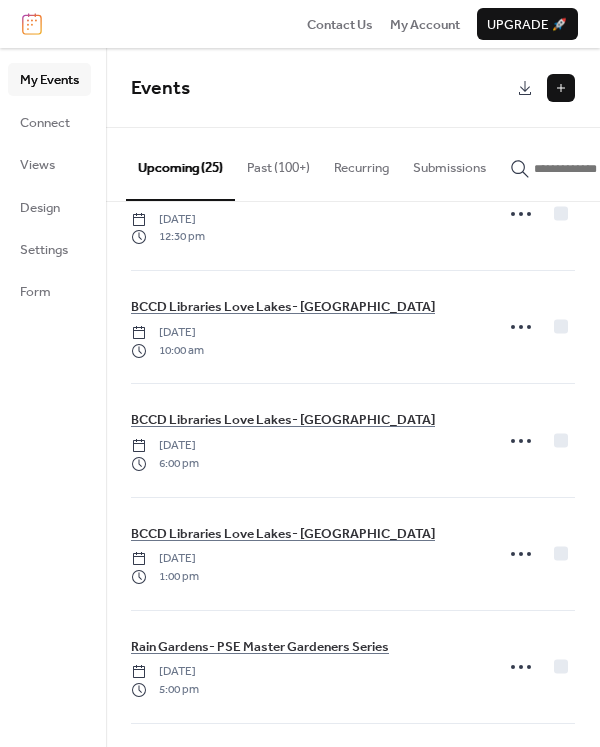 click at bounding box center [561, 88] 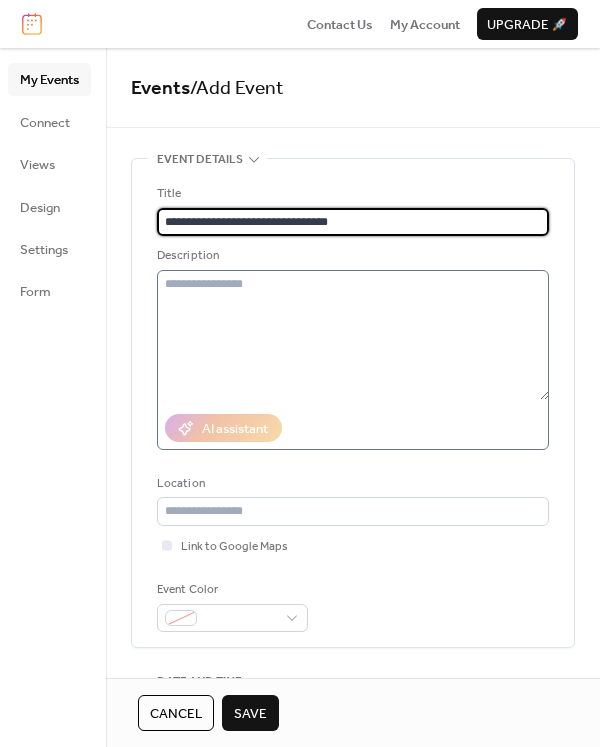type on "**********" 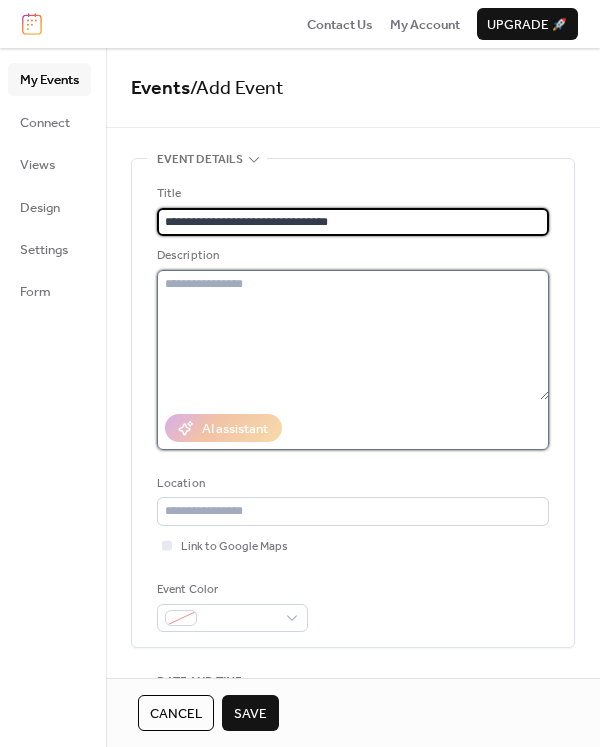 click at bounding box center (353, 335) 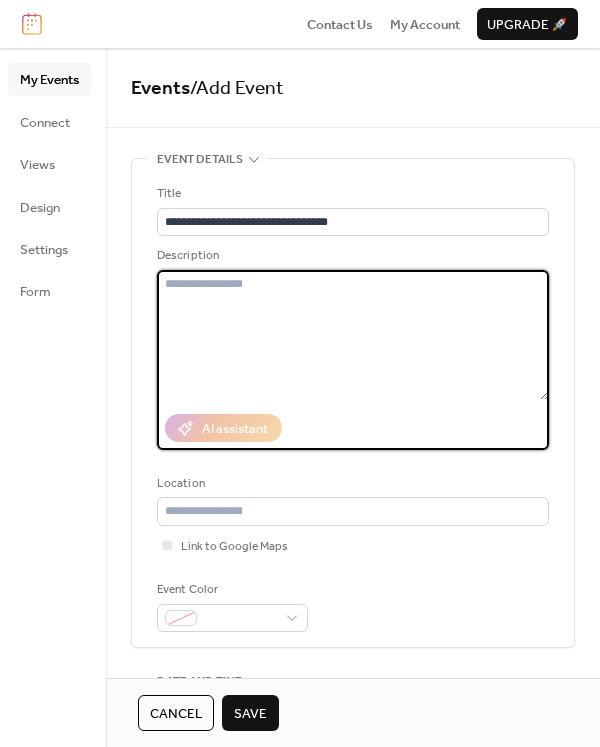 paste on "**********" 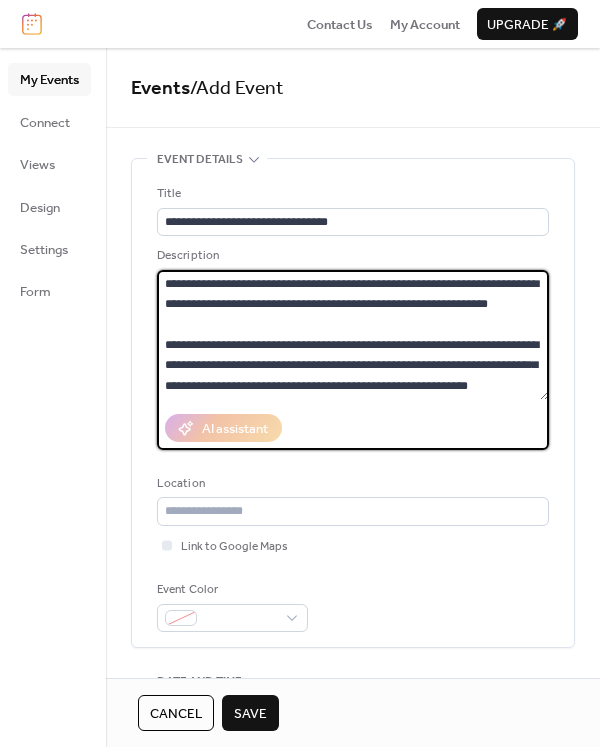 scroll, scrollTop: 78, scrollLeft: 0, axis: vertical 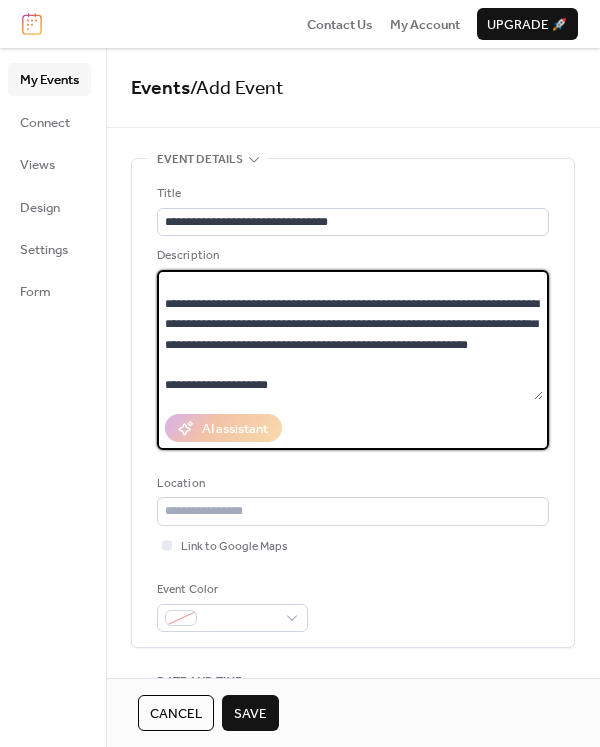 drag, startPoint x: 320, startPoint y: 285, endPoint x: 239, endPoint y: 288, distance: 81.055534 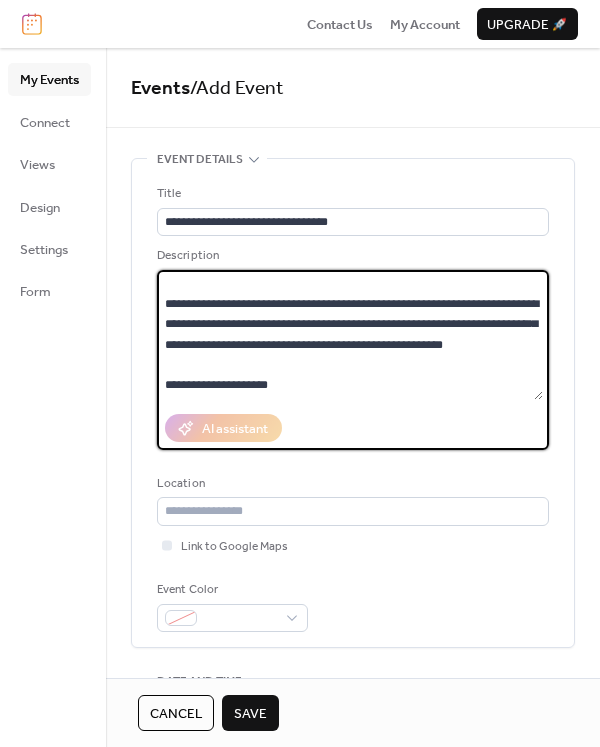 scroll, scrollTop: 77, scrollLeft: 0, axis: vertical 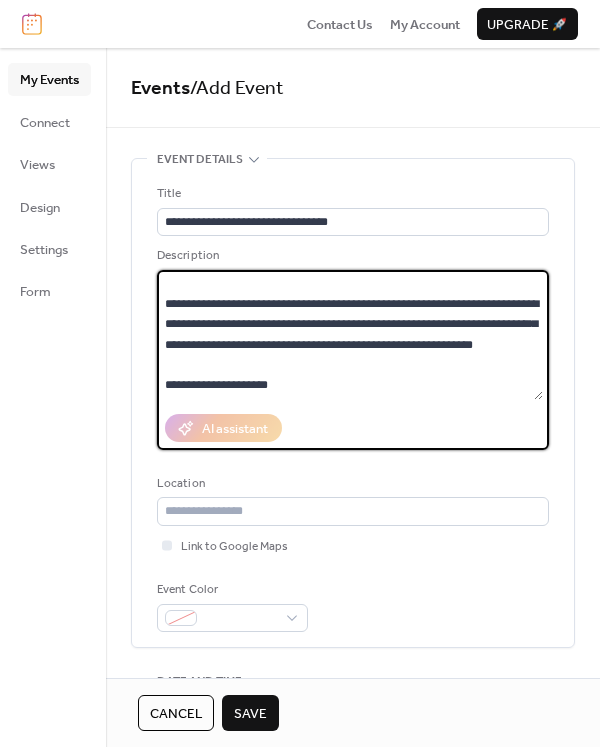 drag, startPoint x: 435, startPoint y: 287, endPoint x: 385, endPoint y: 287, distance: 50 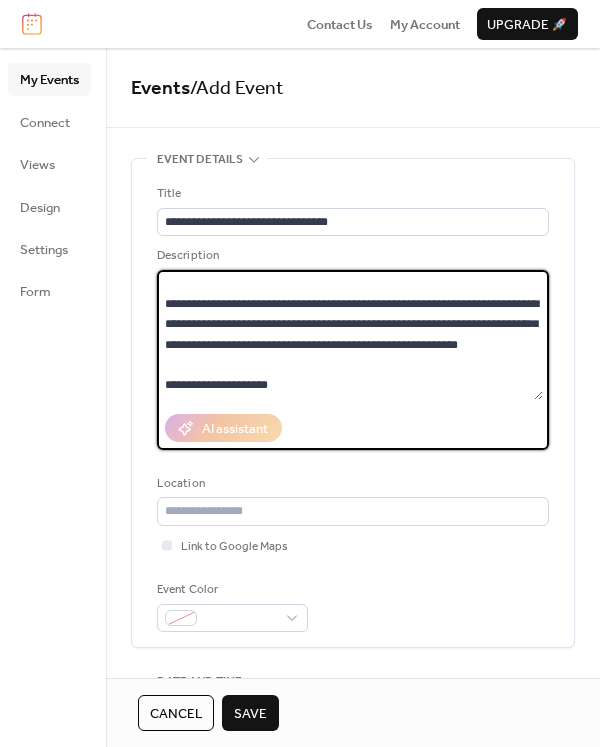 scroll, scrollTop: 81, scrollLeft: 0, axis: vertical 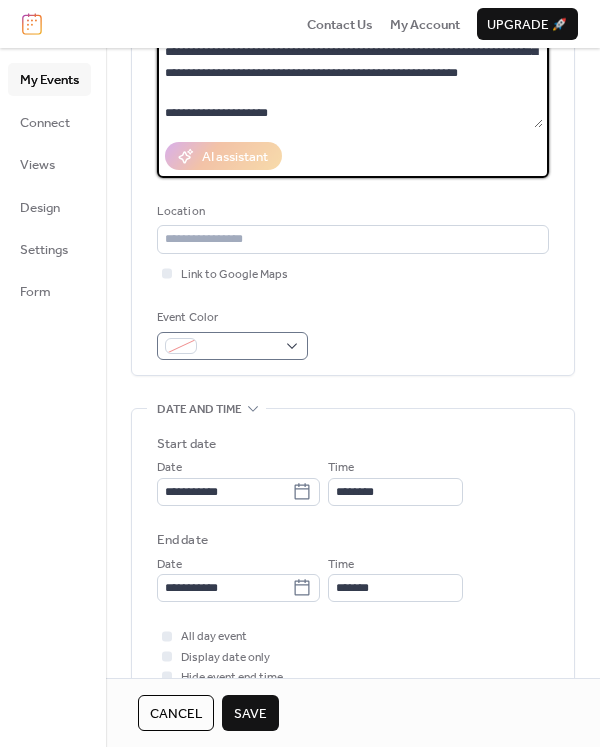 type on "**********" 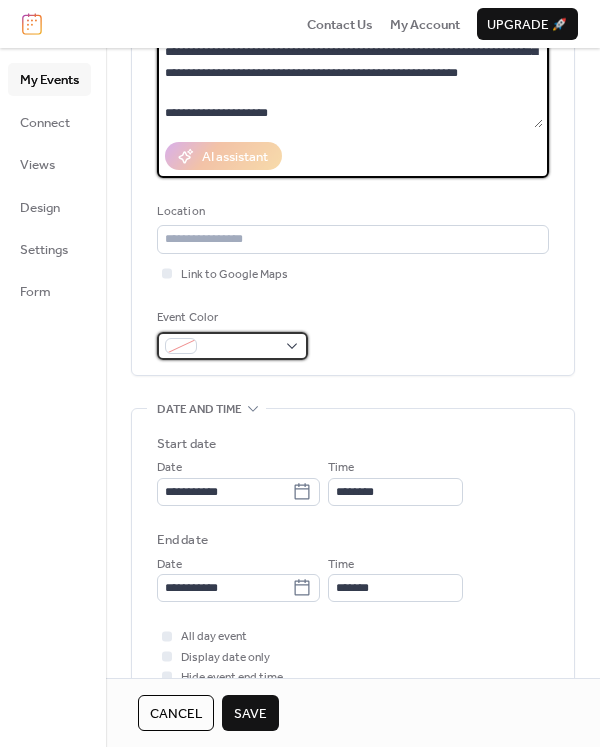 click at bounding box center [240, 347] 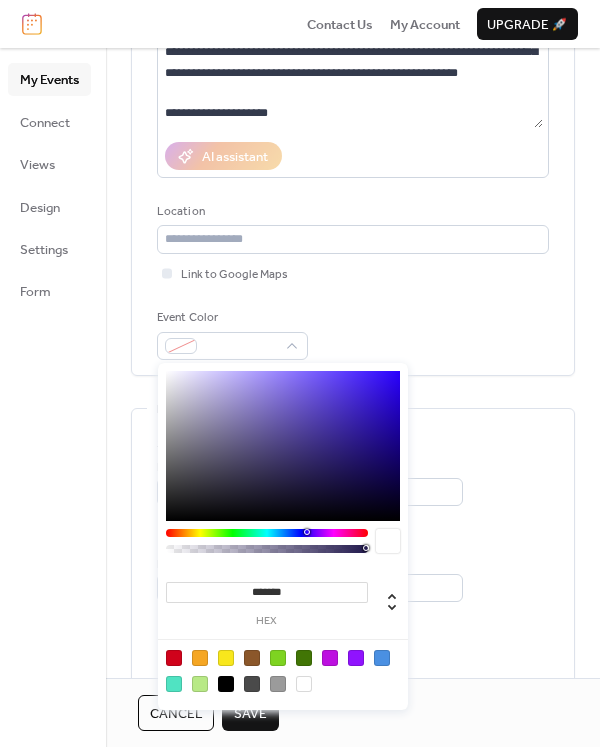 click at bounding box center (382, 658) 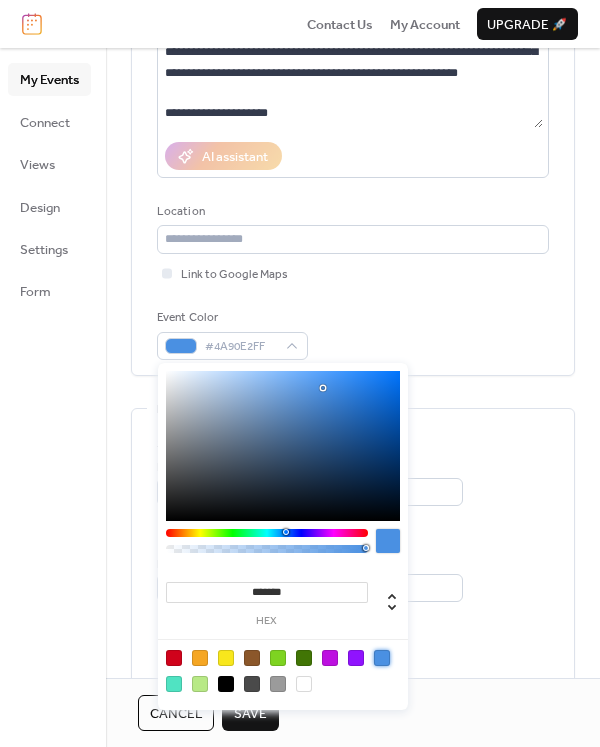 type on "*******" 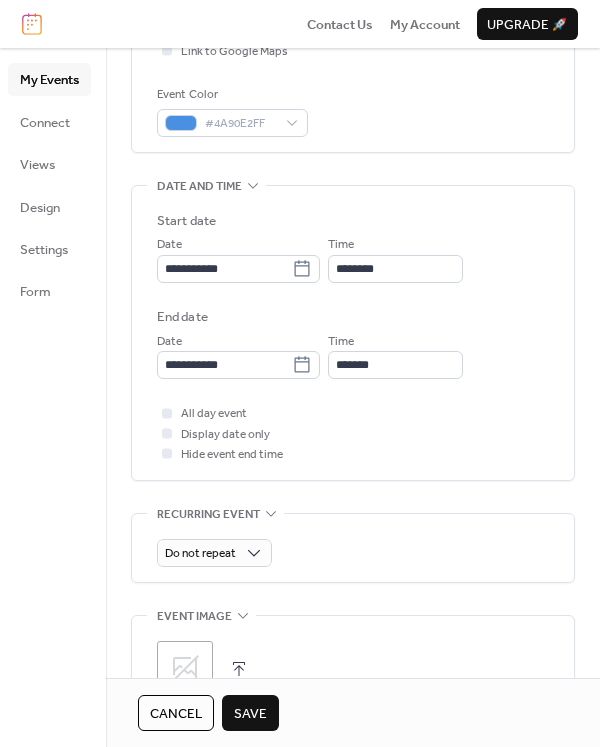 scroll, scrollTop: 545, scrollLeft: 0, axis: vertical 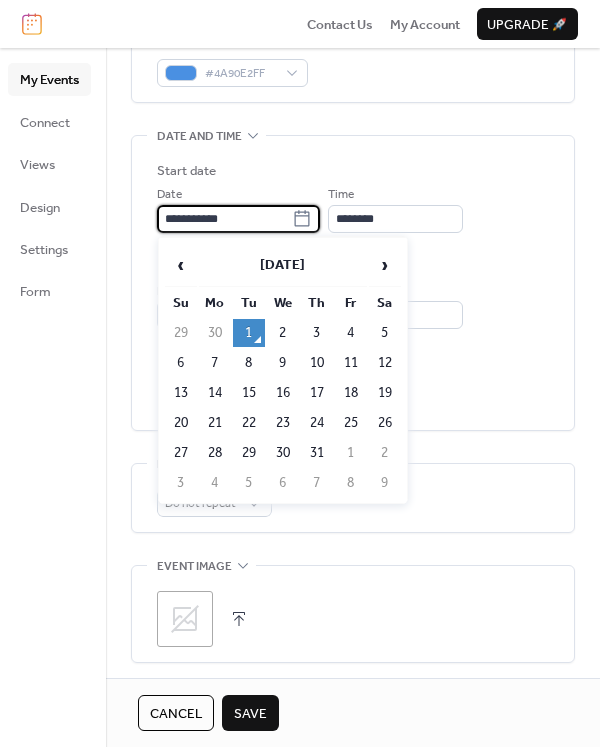 click on "**********" at bounding box center (224, 219) 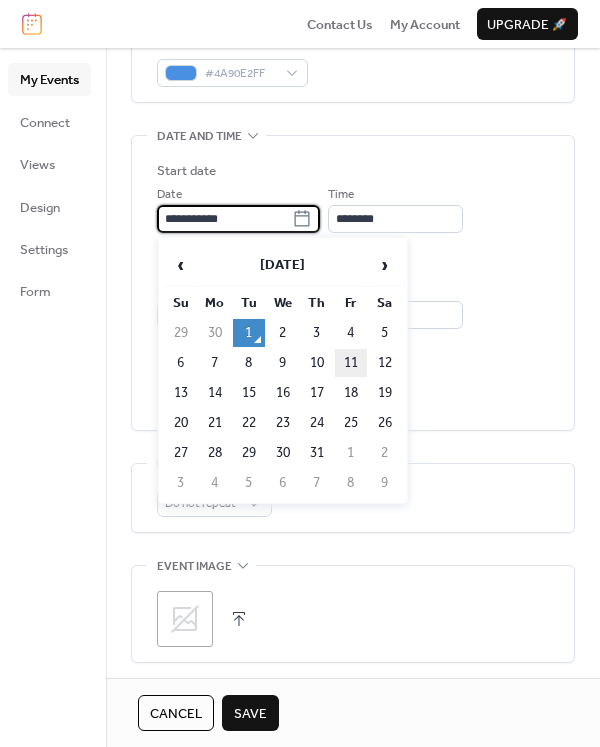 click on "11" at bounding box center (351, 363) 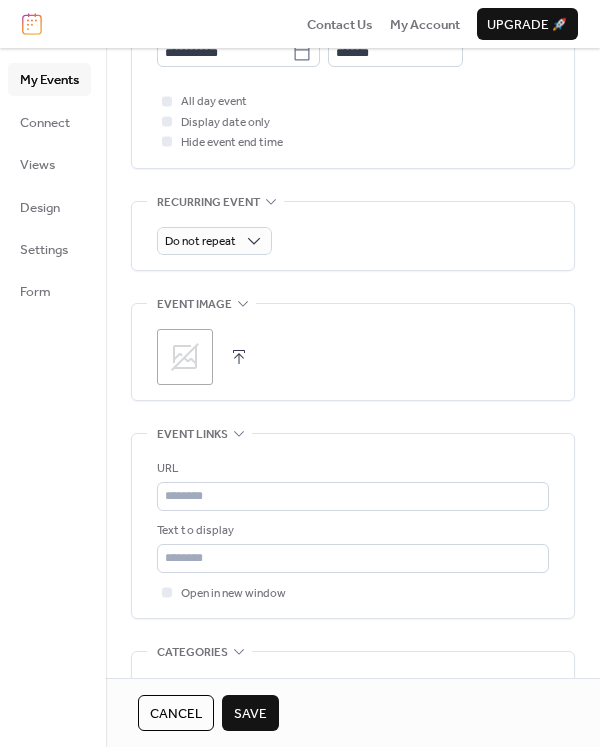 scroll, scrollTop: 818, scrollLeft: 0, axis: vertical 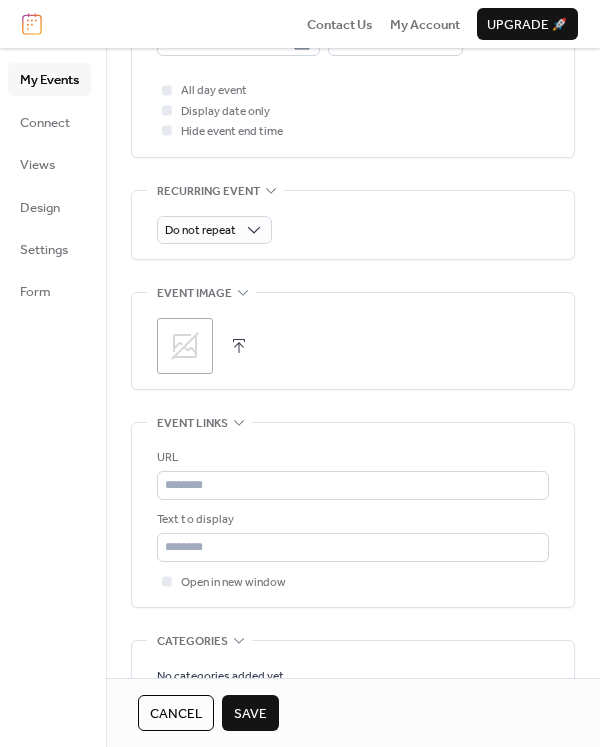 click 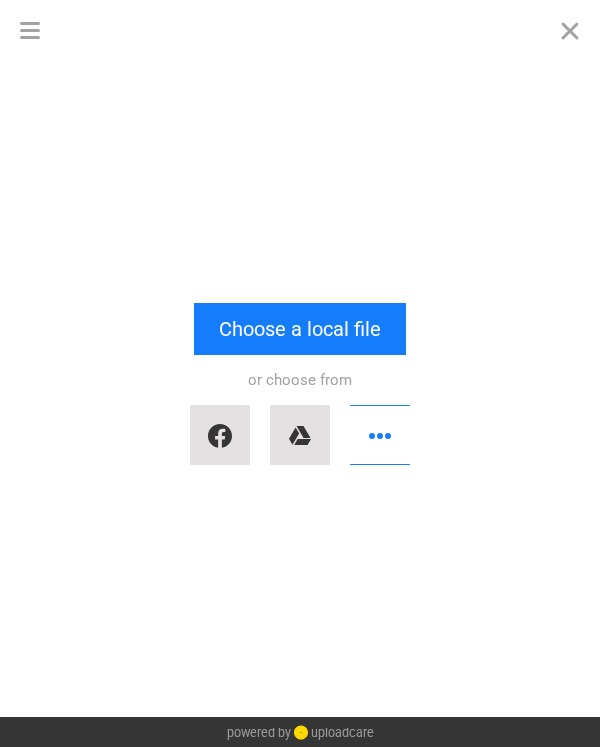click on "or choose from" at bounding box center [300, 415] 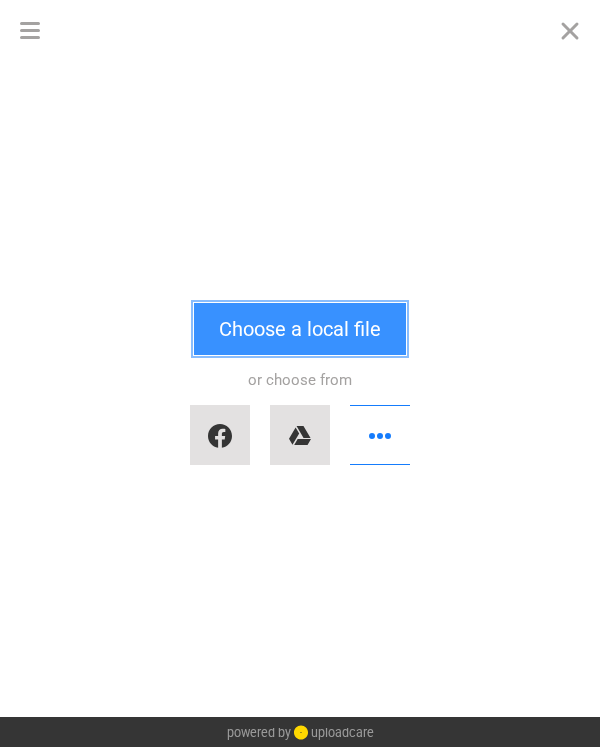 click on "Choose a local file" at bounding box center (300, 329) 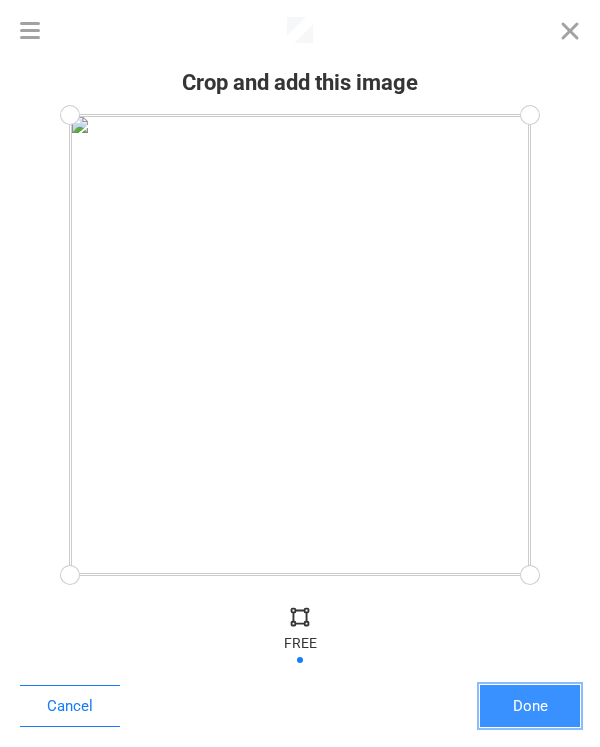 click on "Done" at bounding box center [530, 706] 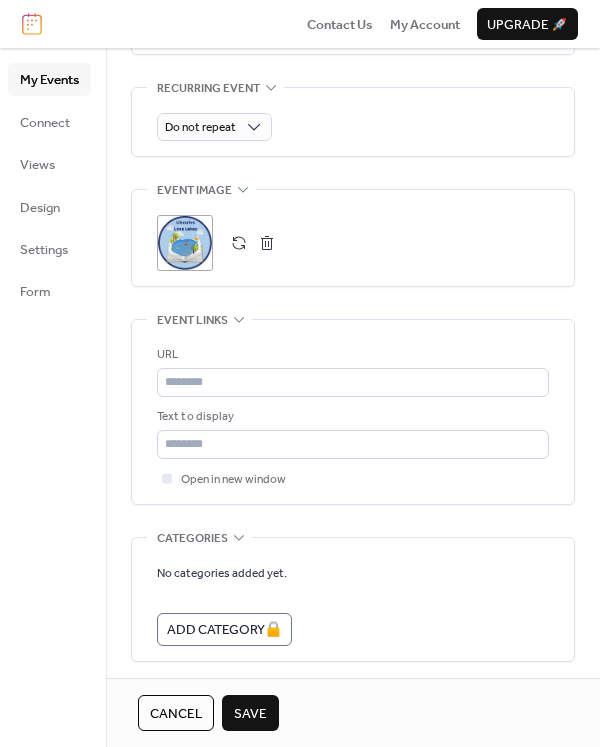 scroll, scrollTop: 996, scrollLeft: 0, axis: vertical 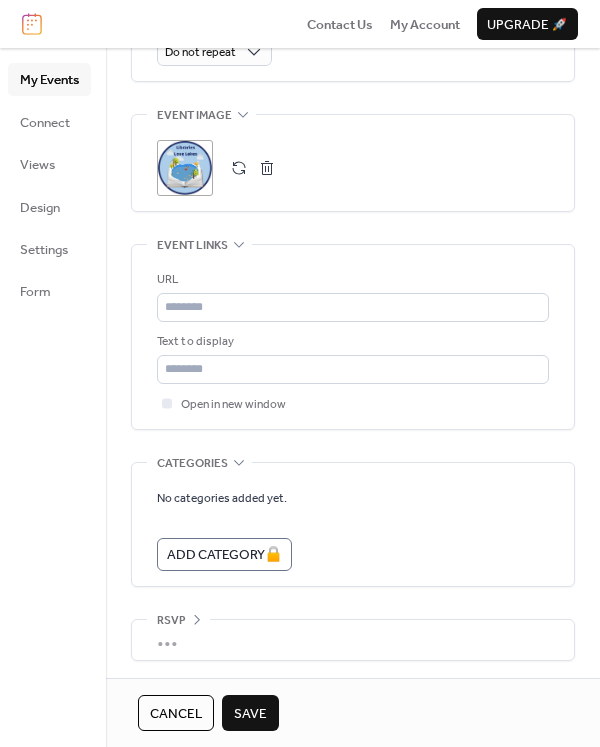 click on "Save" at bounding box center [250, 714] 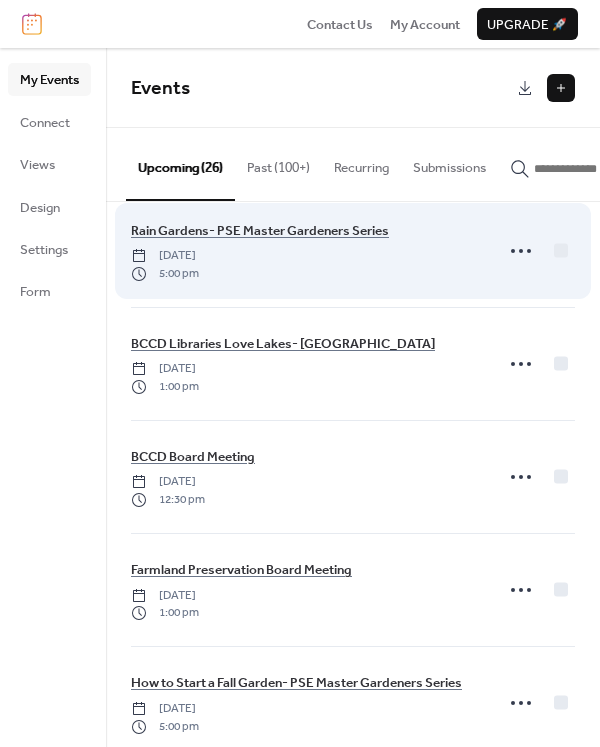 scroll, scrollTop: 818, scrollLeft: 0, axis: vertical 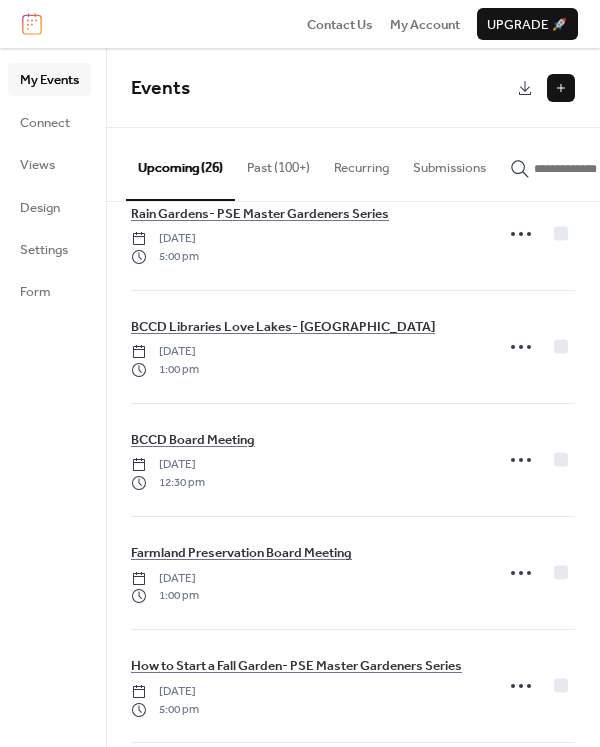 click at bounding box center [561, 88] 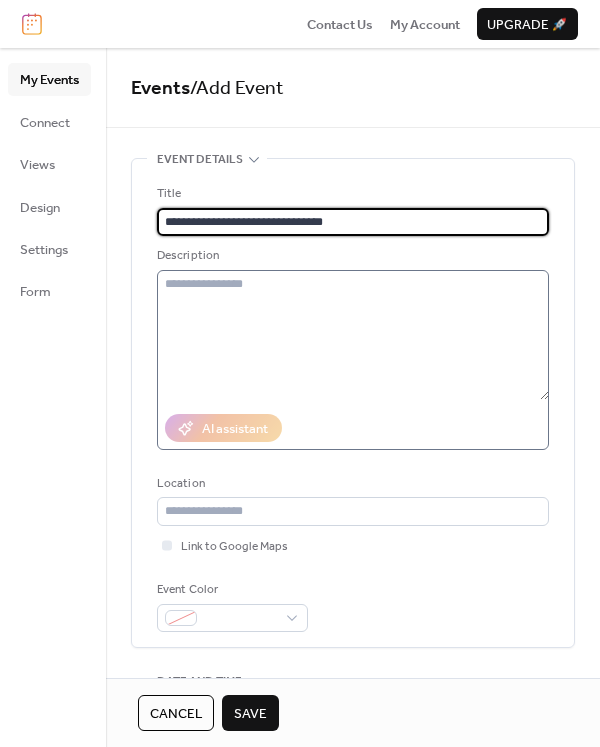 type on "**********" 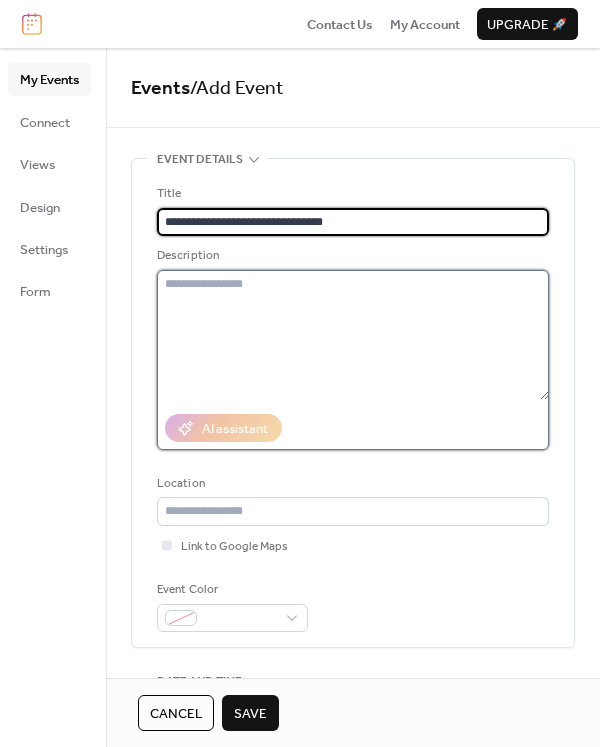 click at bounding box center [353, 335] 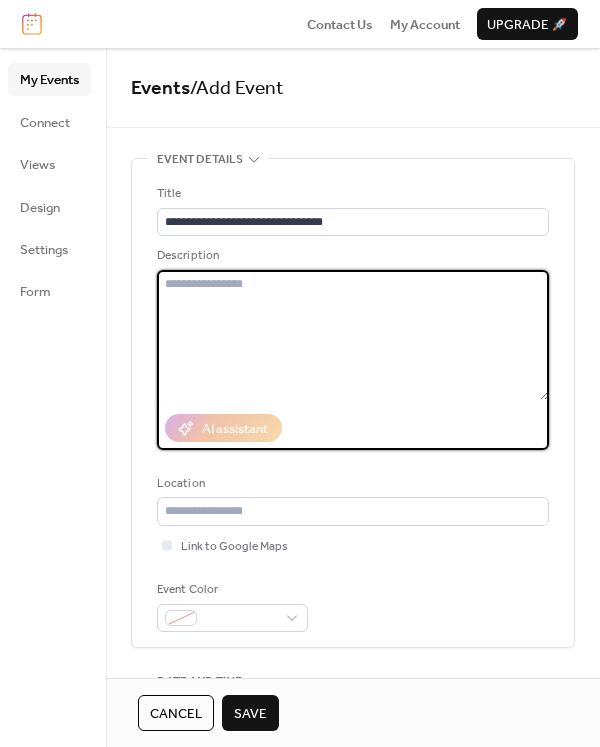 paste on "**********" 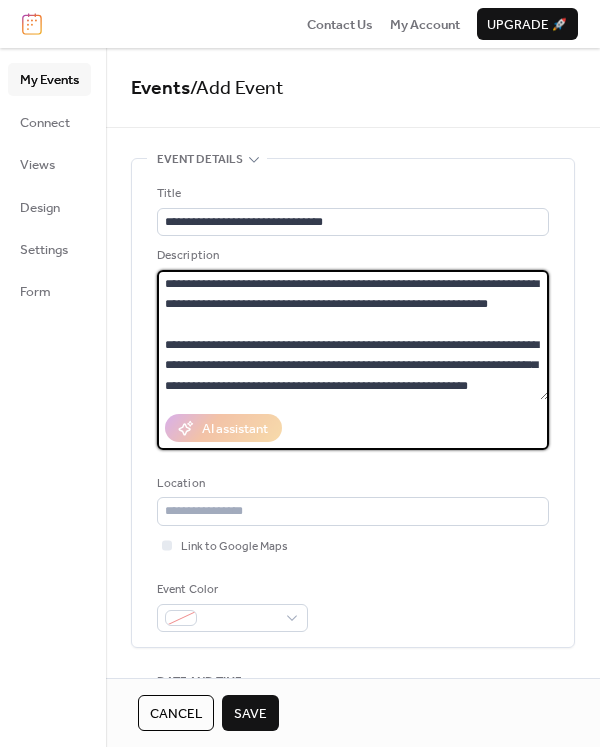 scroll, scrollTop: 78, scrollLeft: 0, axis: vertical 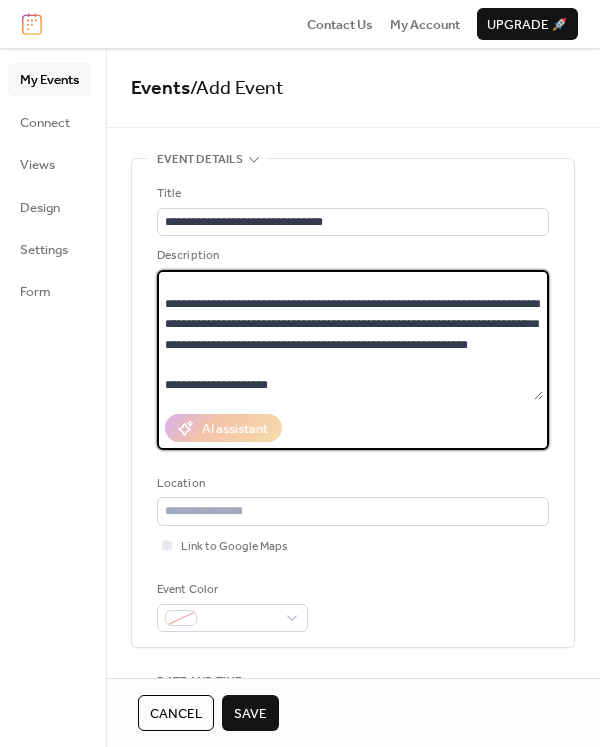 drag, startPoint x: 294, startPoint y: 286, endPoint x: 239, endPoint y: 287, distance: 55.00909 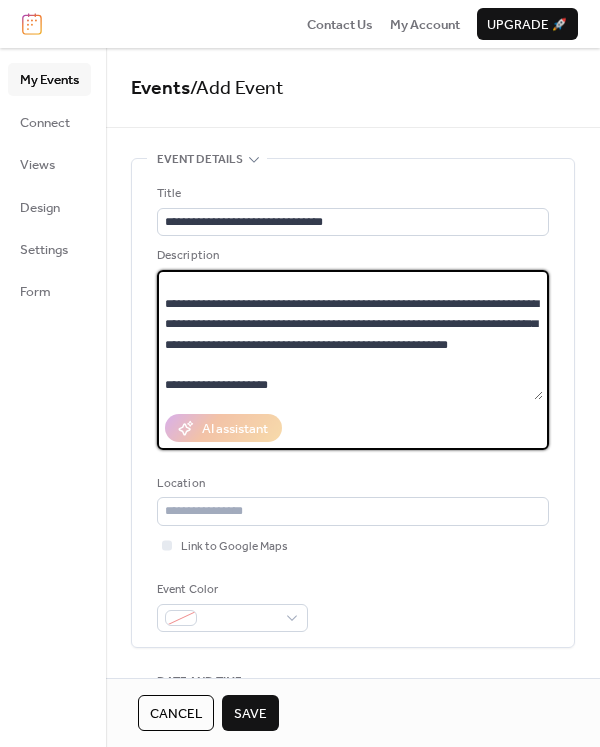 scroll, scrollTop: 78, scrollLeft: 0, axis: vertical 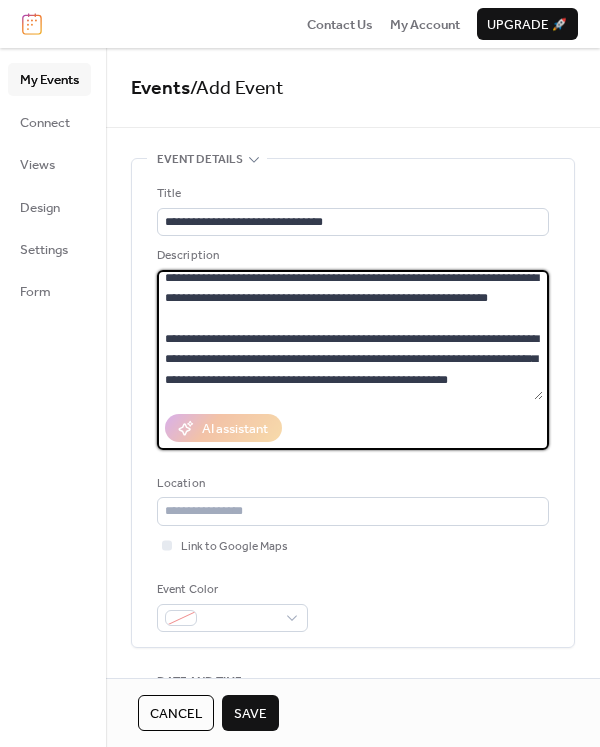 drag, startPoint x: 405, startPoint y: 287, endPoint x: 348, endPoint y: 368, distance: 99.04544 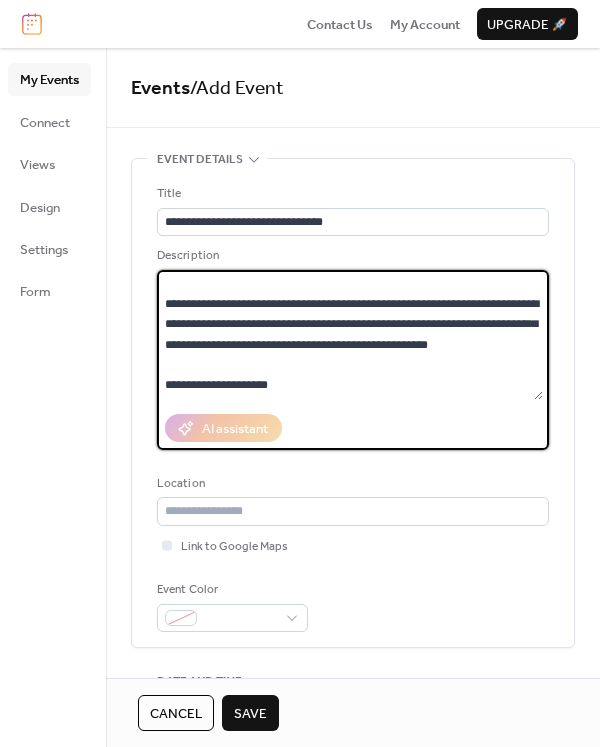 scroll, scrollTop: 60, scrollLeft: 0, axis: vertical 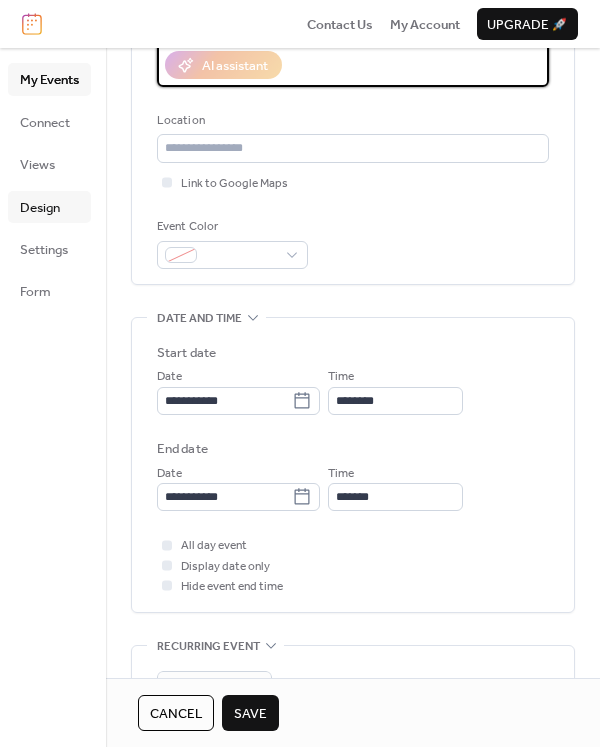 type on "**********" 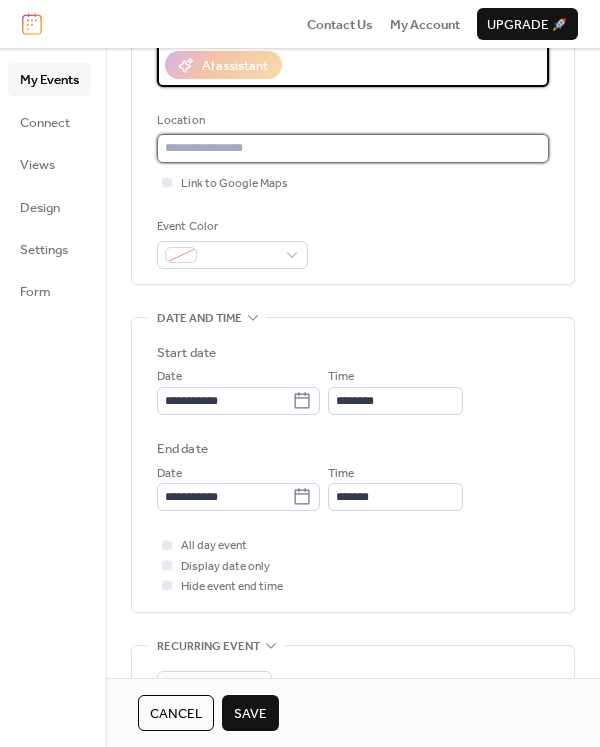 click at bounding box center (353, 148) 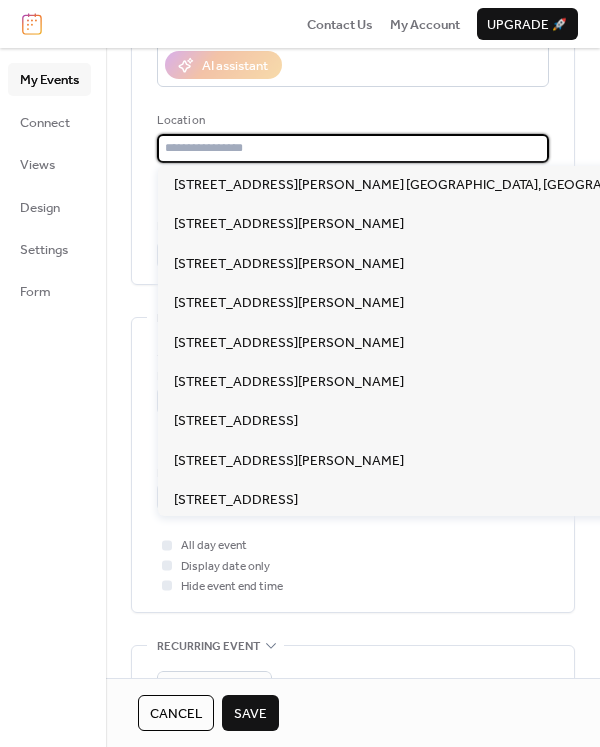 paste on "**********" 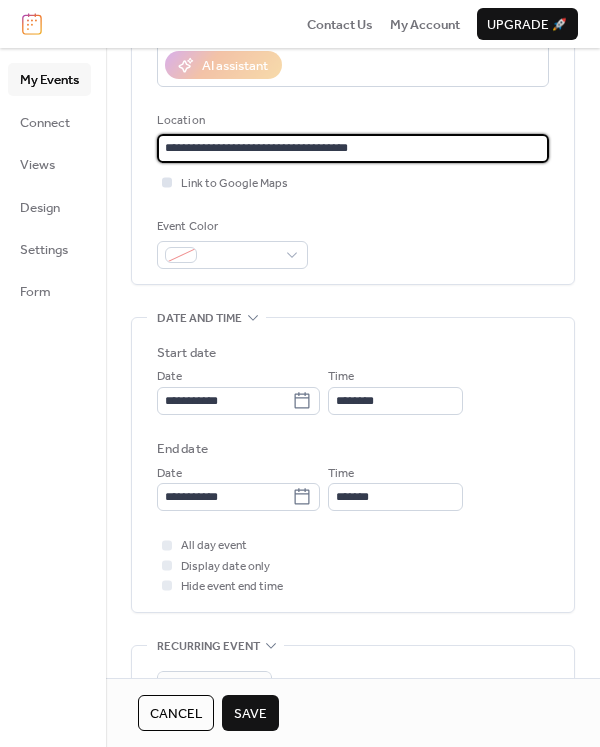 type on "**********" 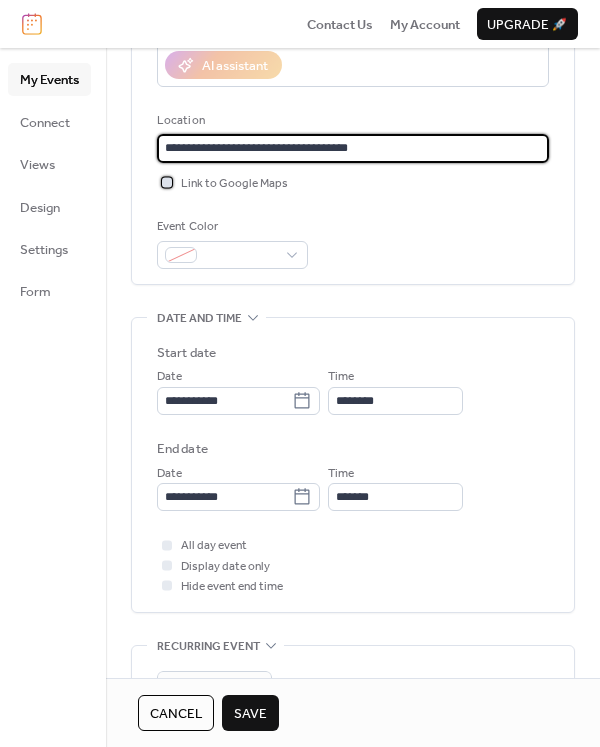 click on "Link to Google Maps" at bounding box center [234, 184] 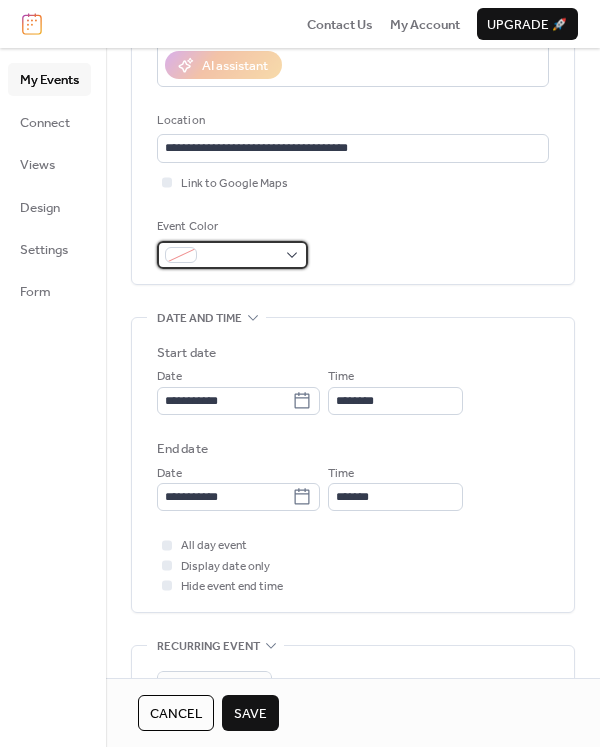 click at bounding box center (240, 256) 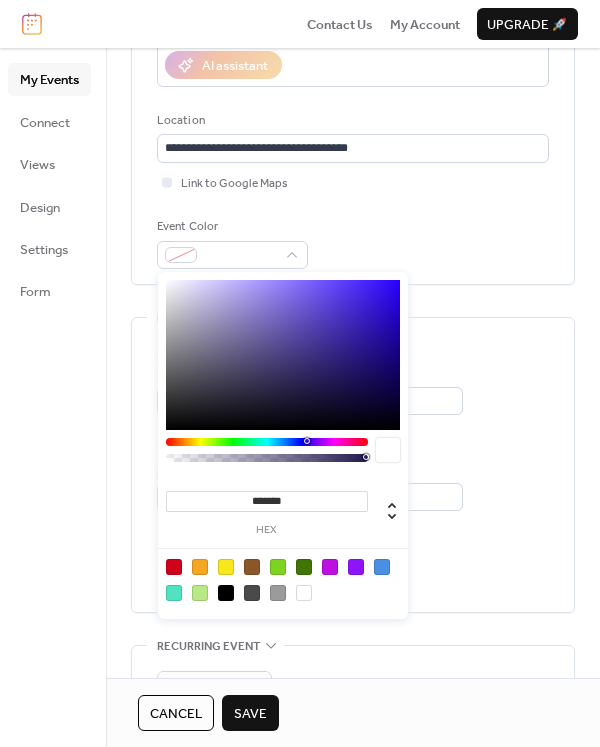 click at bounding box center [382, 567] 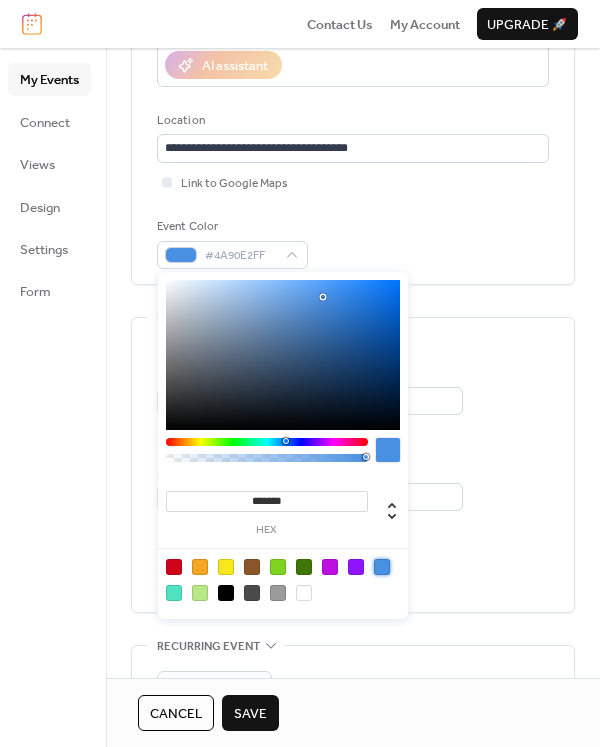 click on "**********" at bounding box center (353, 470) 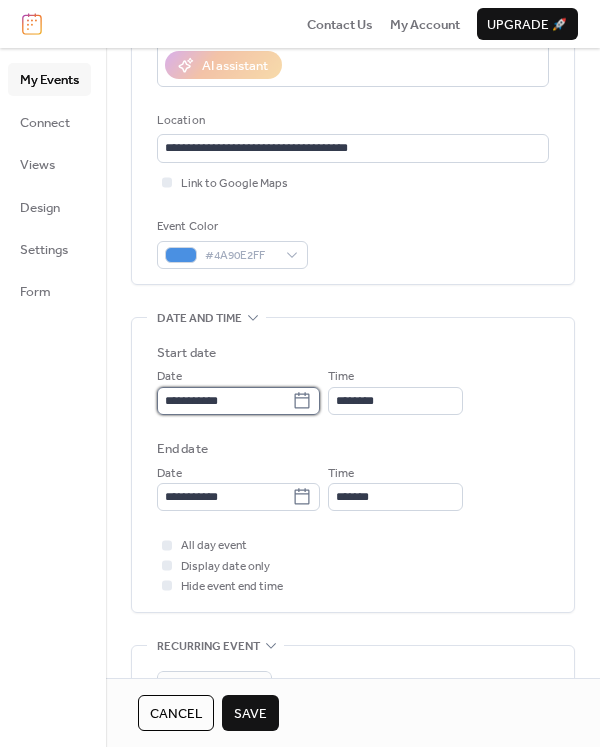 click on "**********" at bounding box center (224, 401) 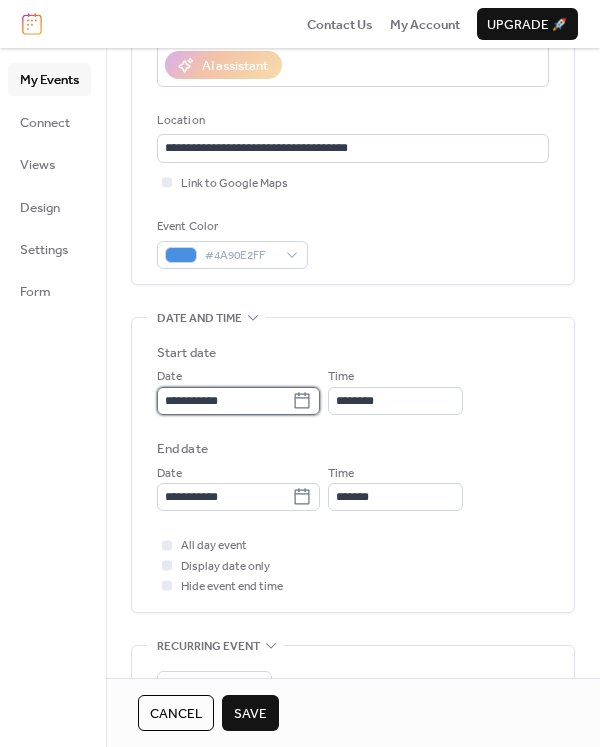 click on "**********" at bounding box center [224, 401] 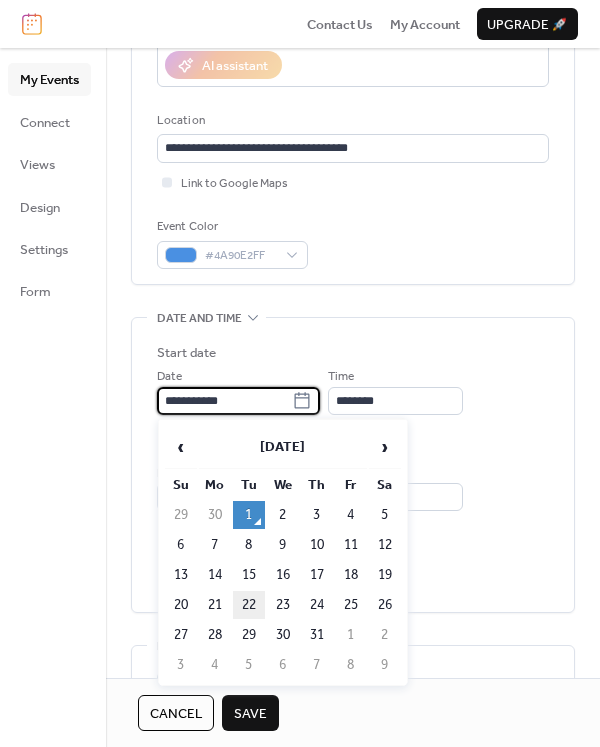 click on "22" at bounding box center [249, 605] 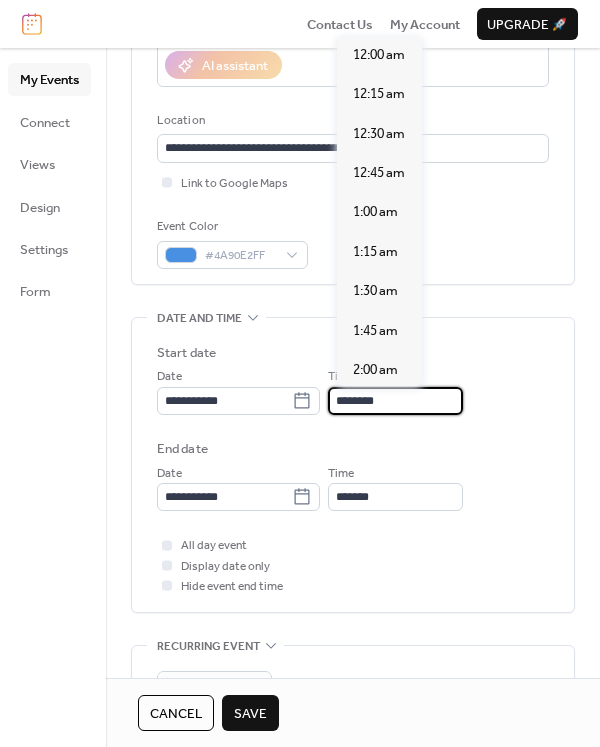 click on "********" at bounding box center (395, 401) 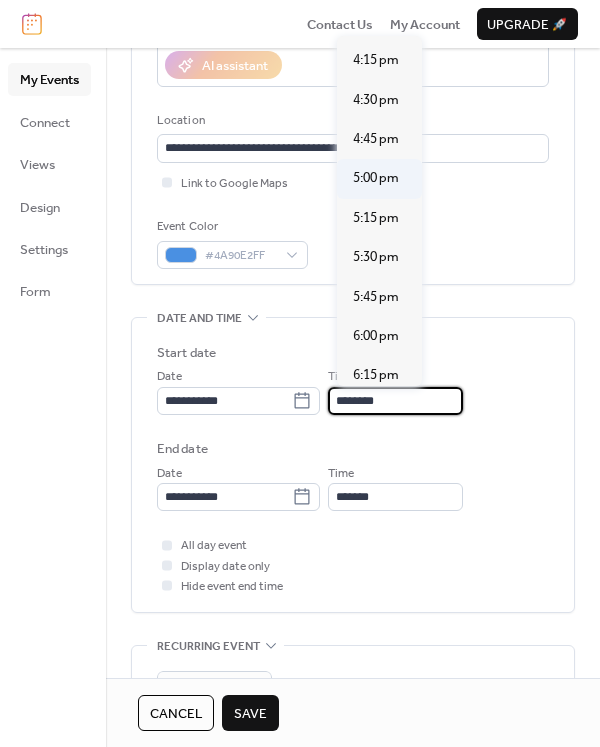 scroll, scrollTop: 2558, scrollLeft: 0, axis: vertical 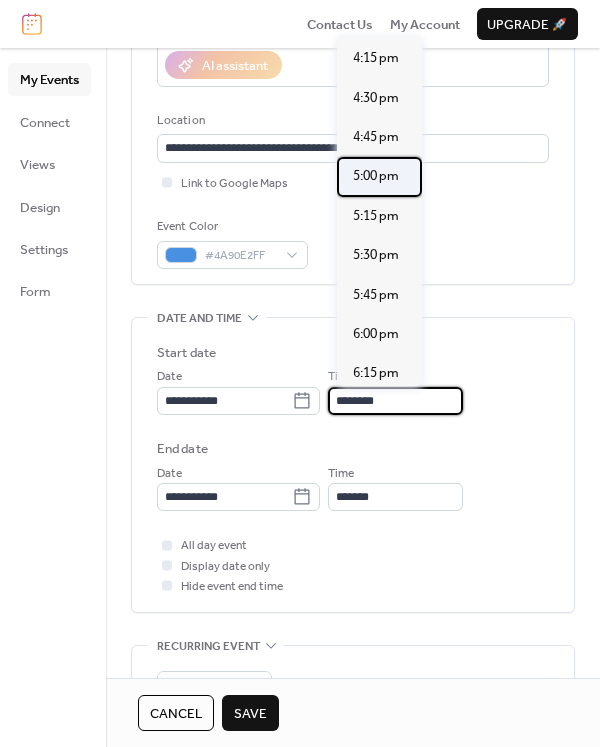 click on "5:00 pm" at bounding box center [376, 176] 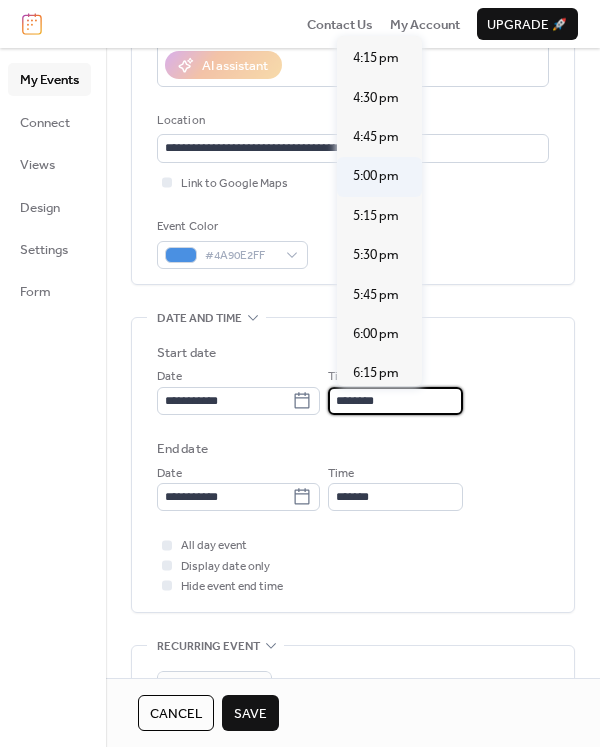 type on "*******" 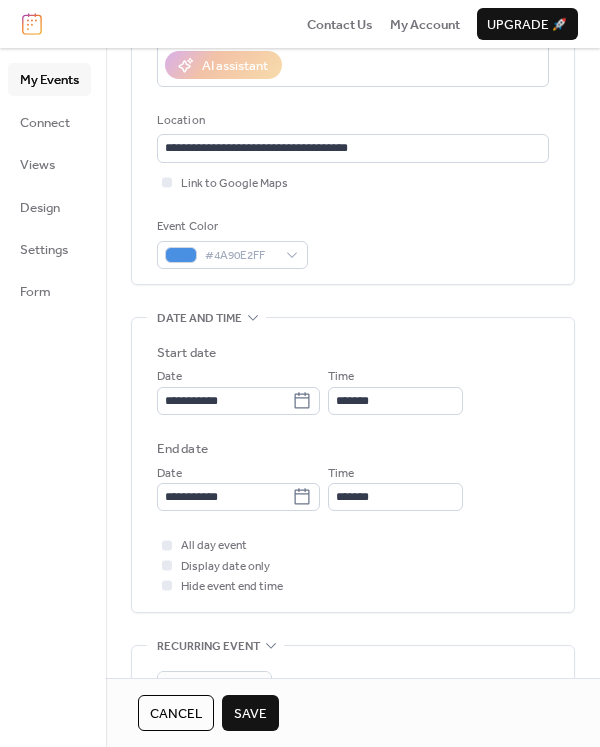 scroll, scrollTop: 636, scrollLeft: 0, axis: vertical 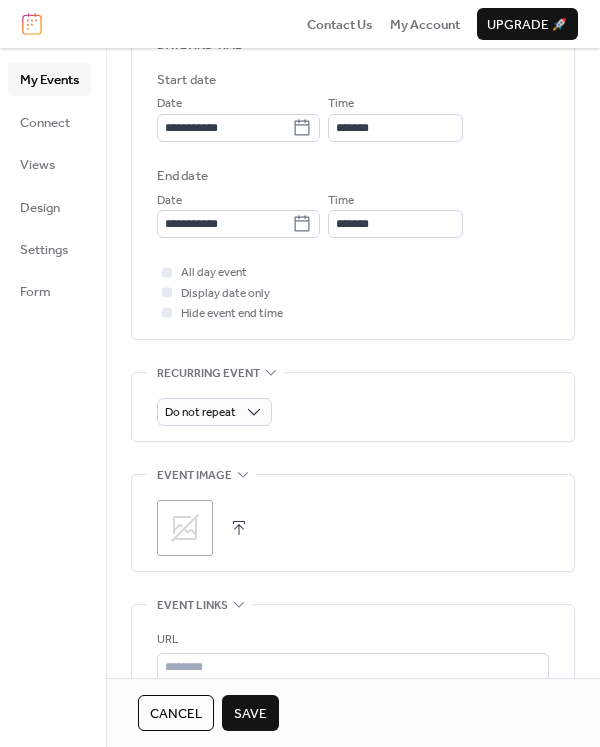 click 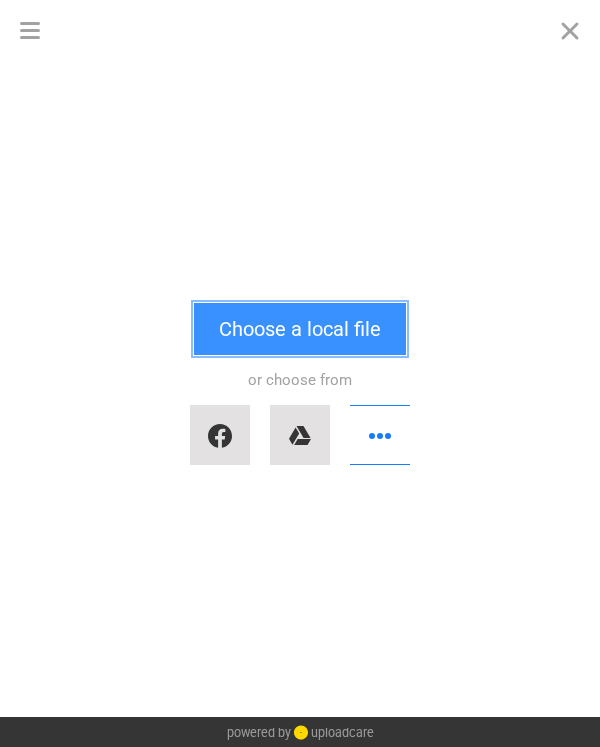 click on "Choose a local file" at bounding box center [300, 329] 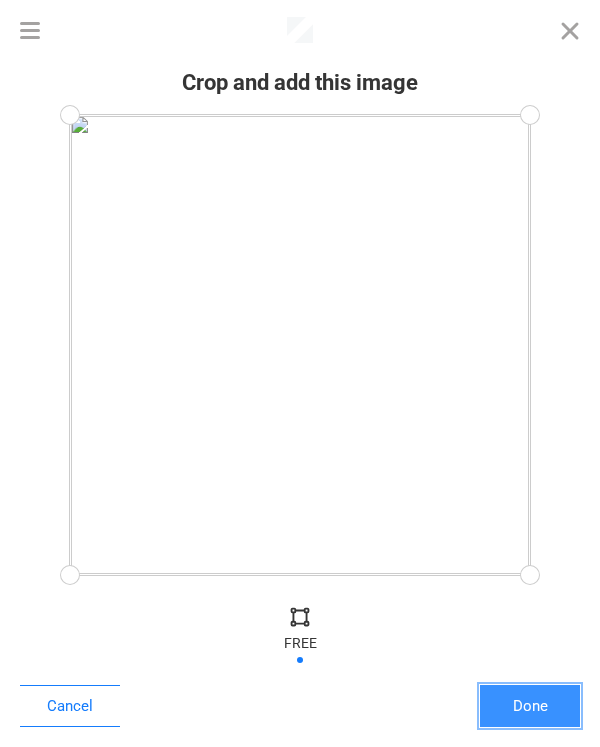 click on "Done" at bounding box center (530, 706) 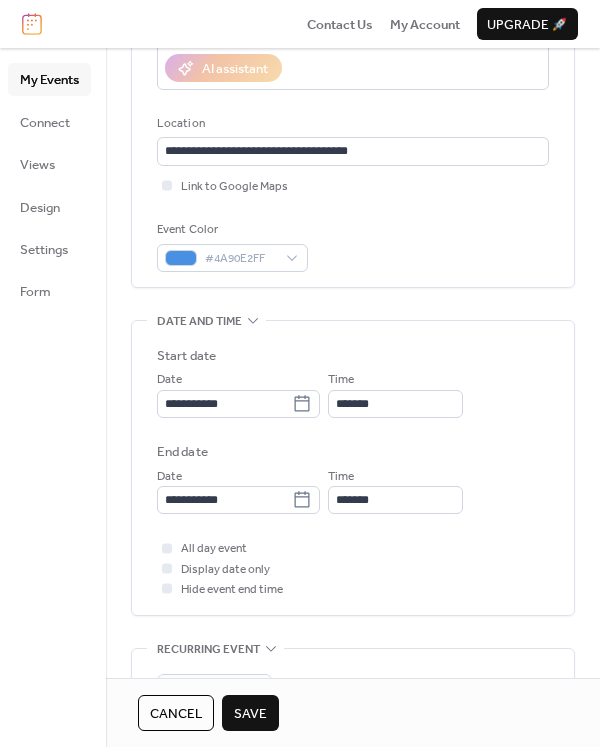 scroll, scrollTop: 0, scrollLeft: 0, axis: both 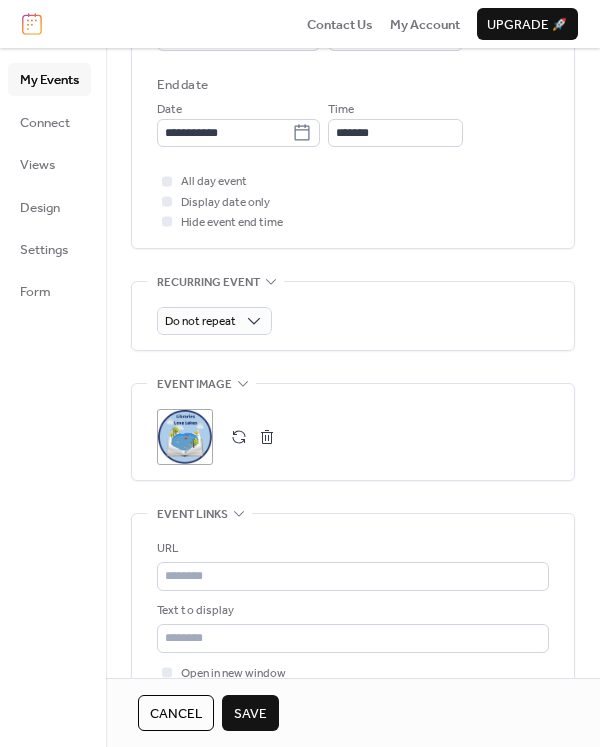 click on "Save" at bounding box center [250, 714] 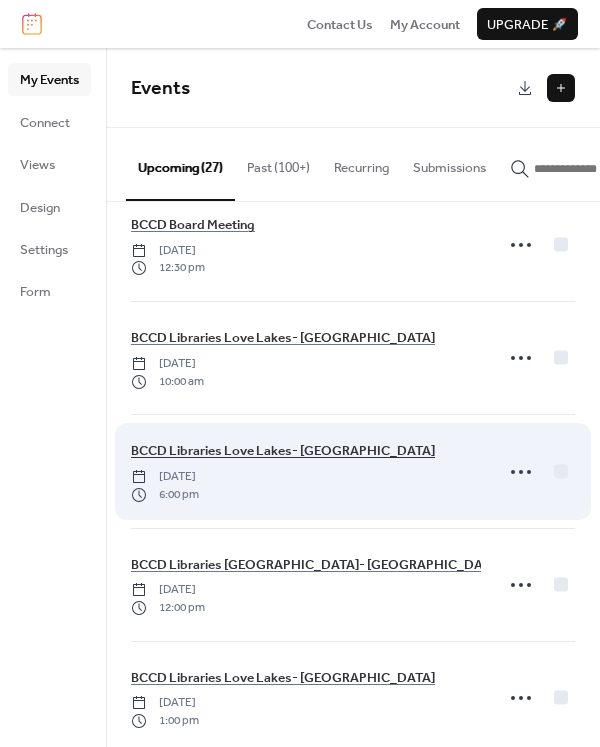 scroll, scrollTop: 272, scrollLeft: 0, axis: vertical 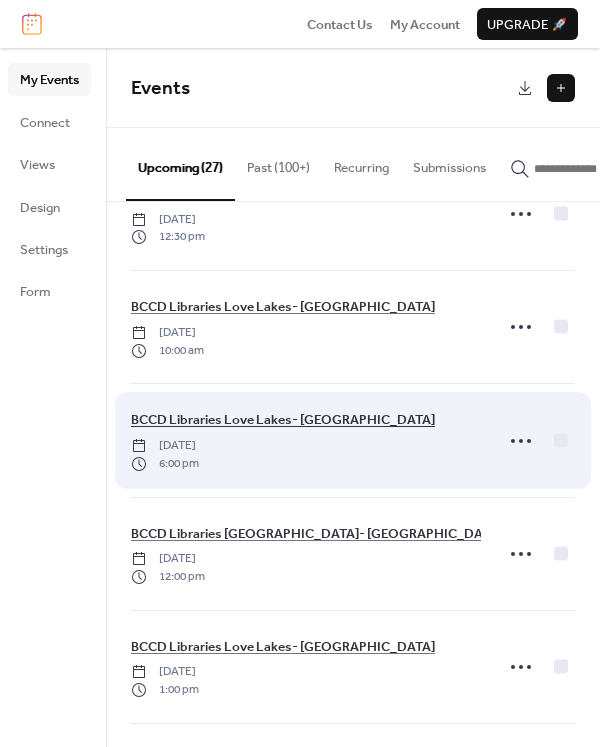 click on "BCCD Libraries Love Lakes- Burlington" at bounding box center [283, 420] 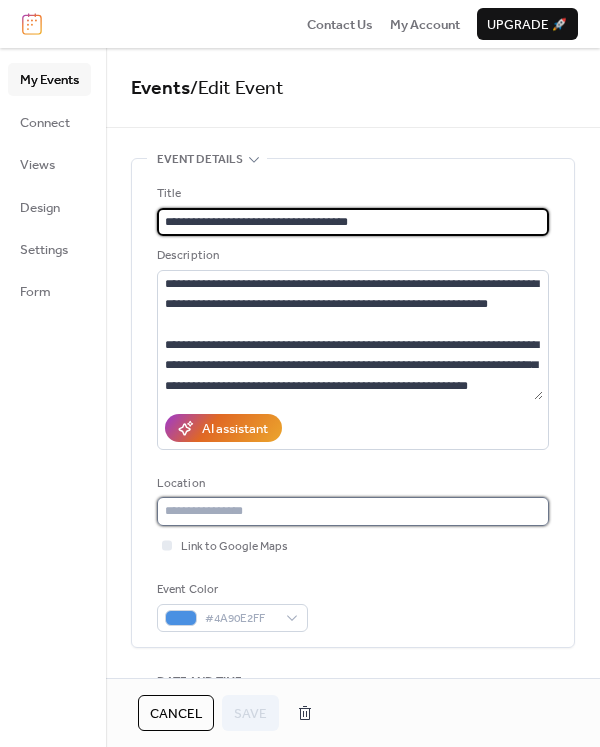 click at bounding box center (353, 511) 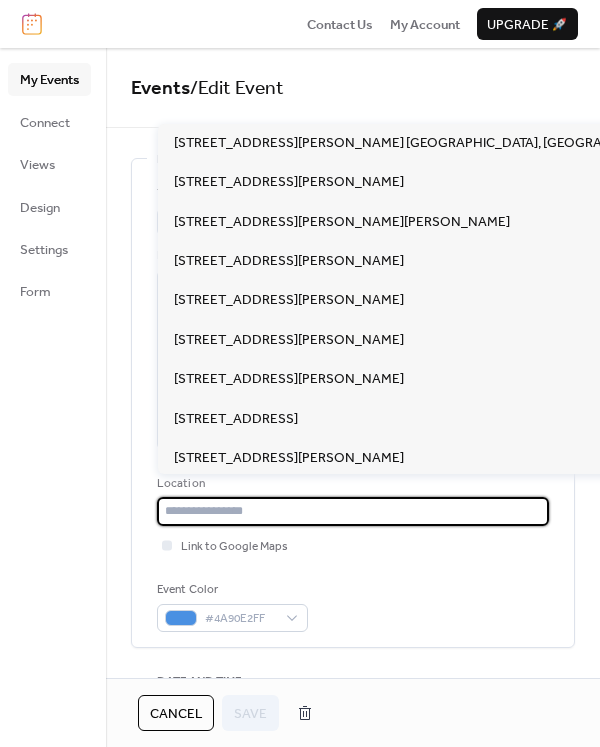 paste on "**********" 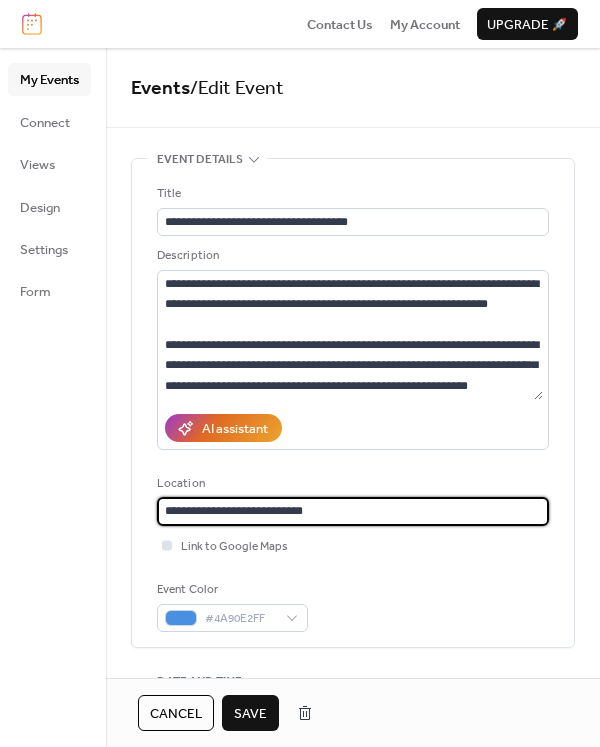type on "**********" 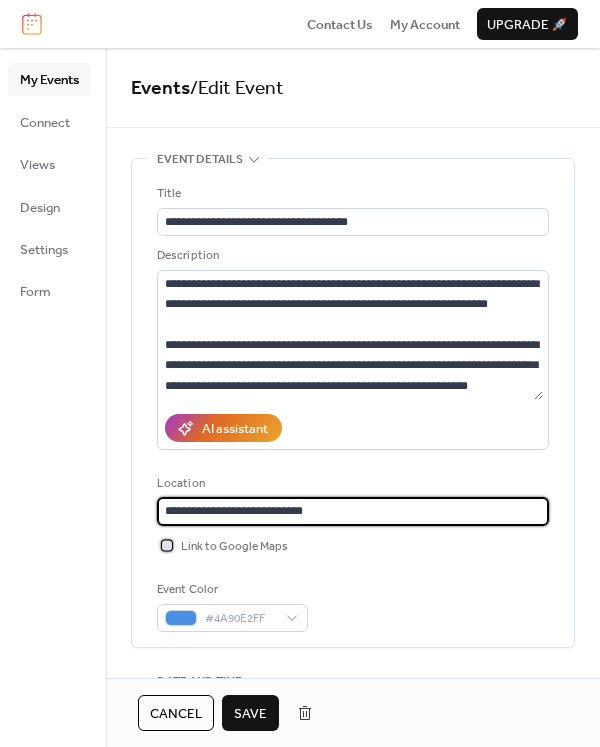 click at bounding box center (167, 545) 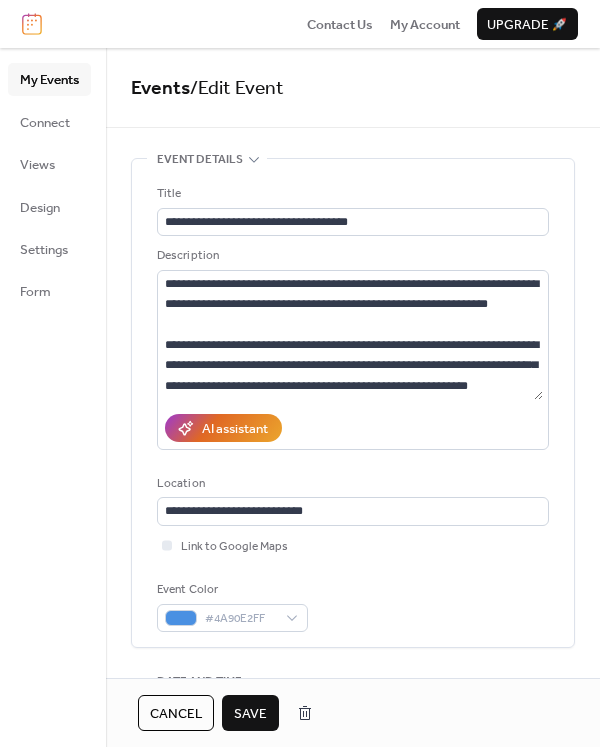click on "Save" at bounding box center (250, 714) 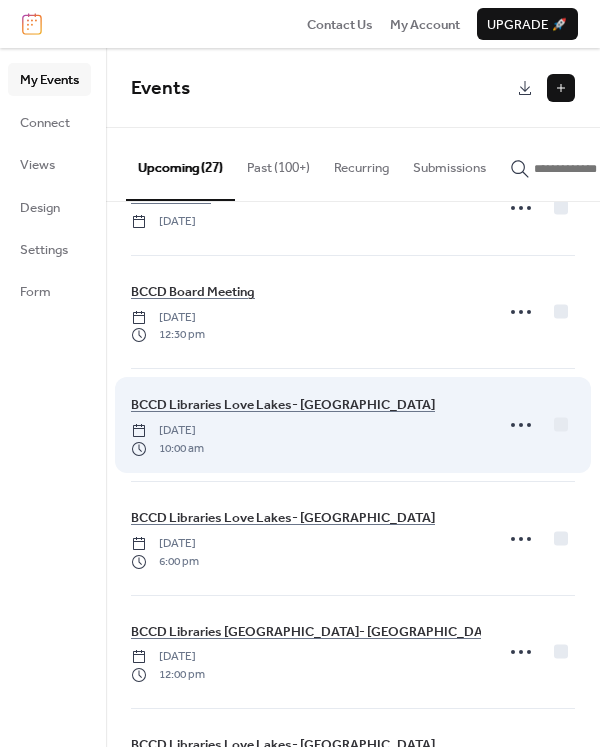 scroll, scrollTop: 181, scrollLeft: 0, axis: vertical 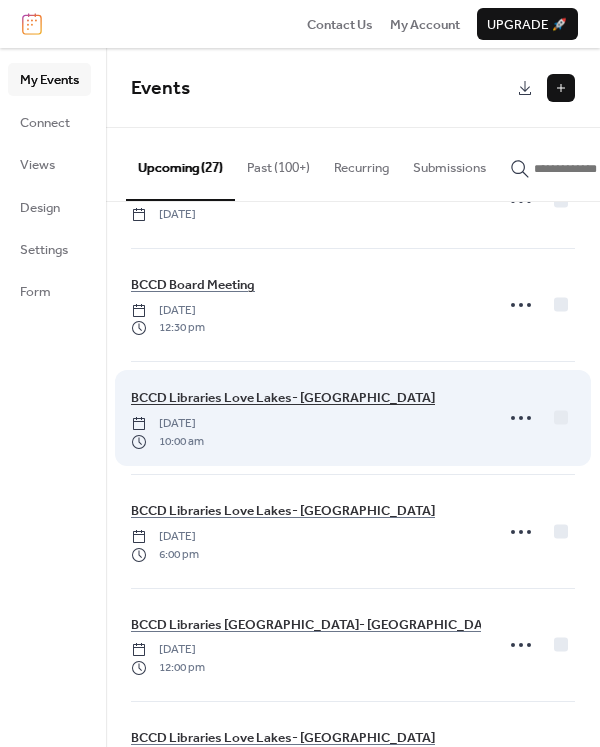 click on "BCCD Libraries Love Lakes- [GEOGRAPHIC_DATA]" at bounding box center (283, 398) 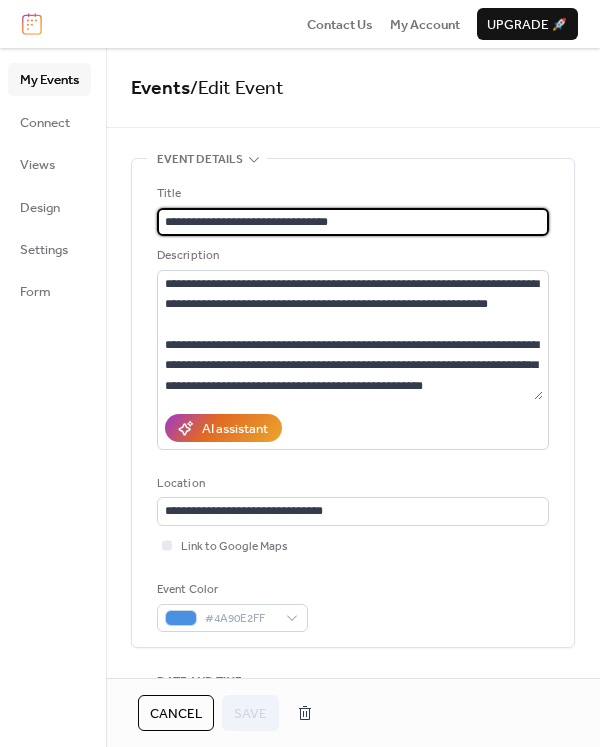 click on "Cancel" at bounding box center [176, 714] 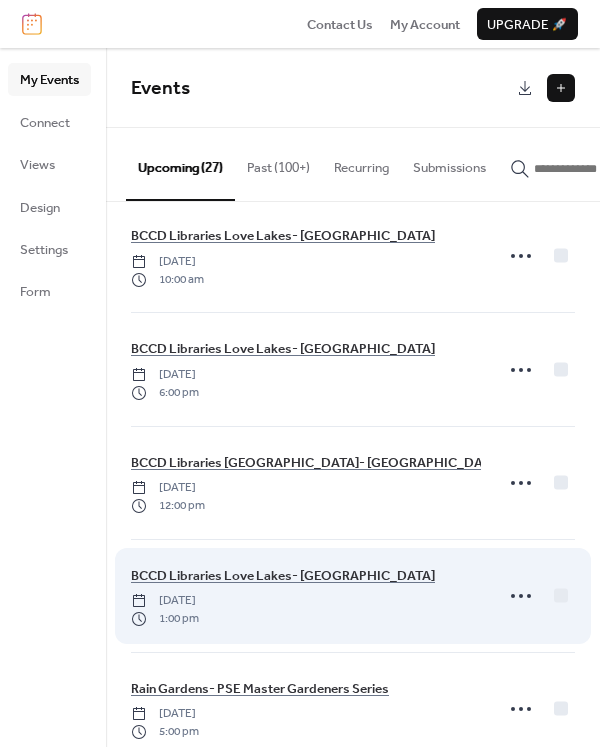scroll, scrollTop: 363, scrollLeft: 0, axis: vertical 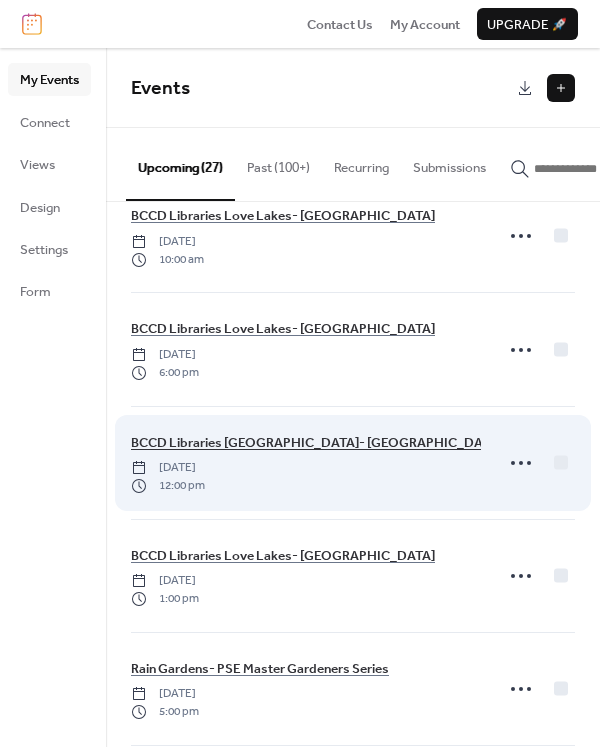 click on "BCCD Libraries Love Lakes- Athens" at bounding box center [316, 443] 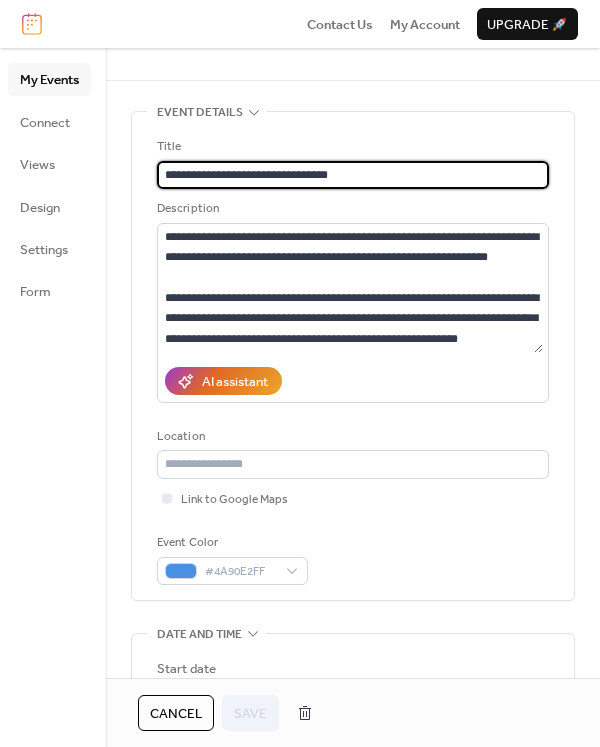 scroll, scrollTop: 90, scrollLeft: 0, axis: vertical 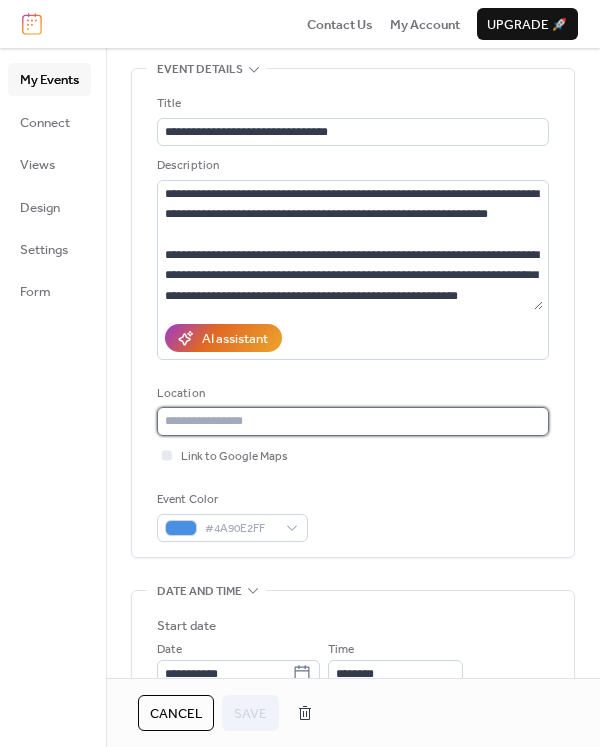 click at bounding box center (353, 421) 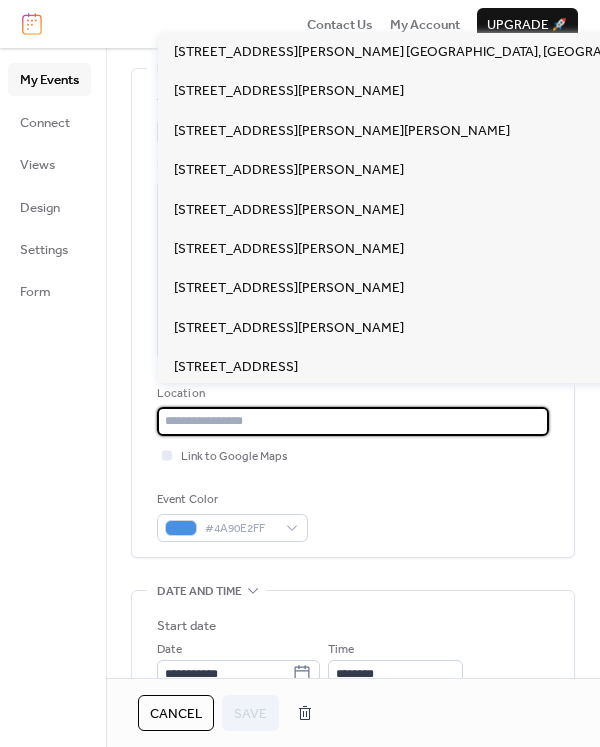 paste on "**********" 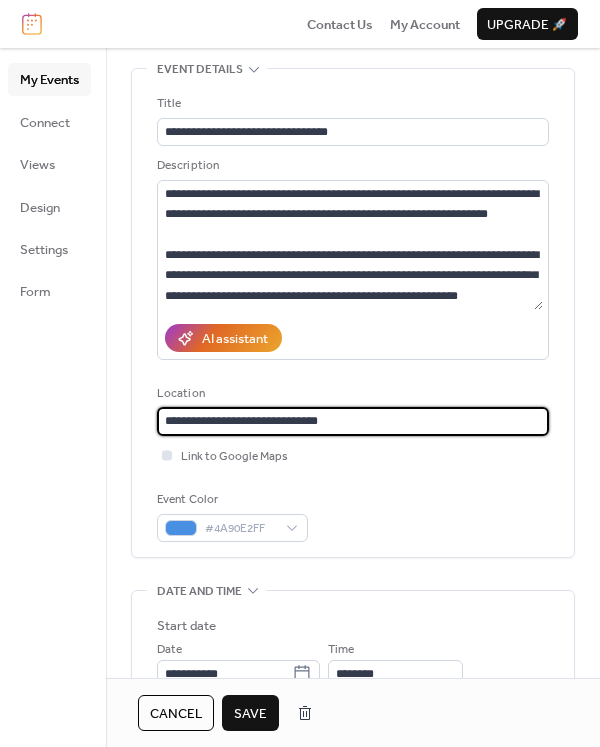 type on "**********" 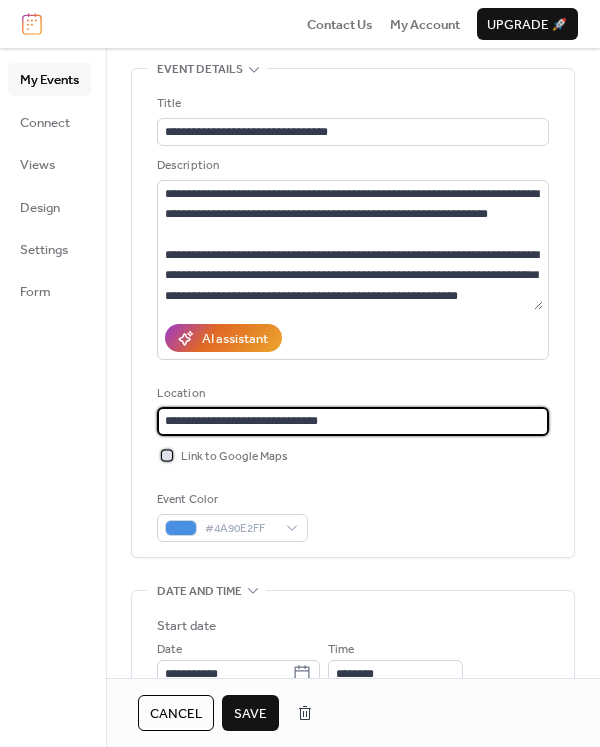 click on "Link to Google Maps" at bounding box center [234, 457] 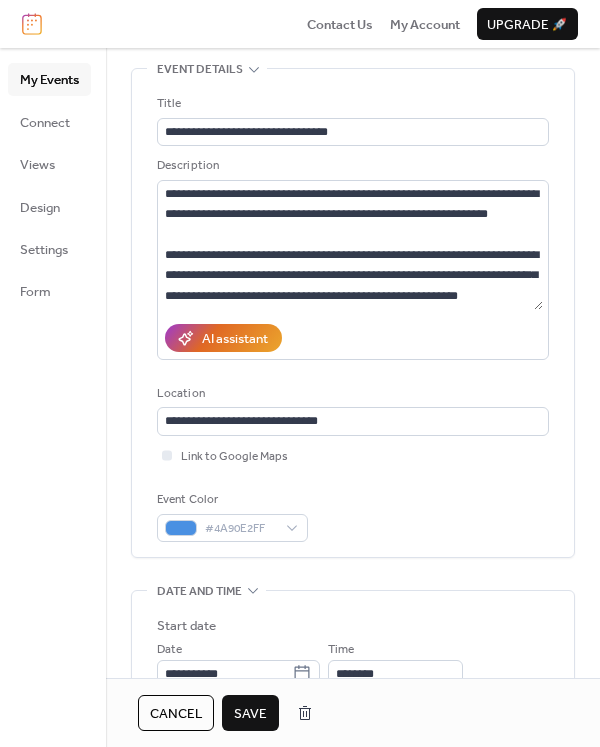 click on "Save" at bounding box center [250, 714] 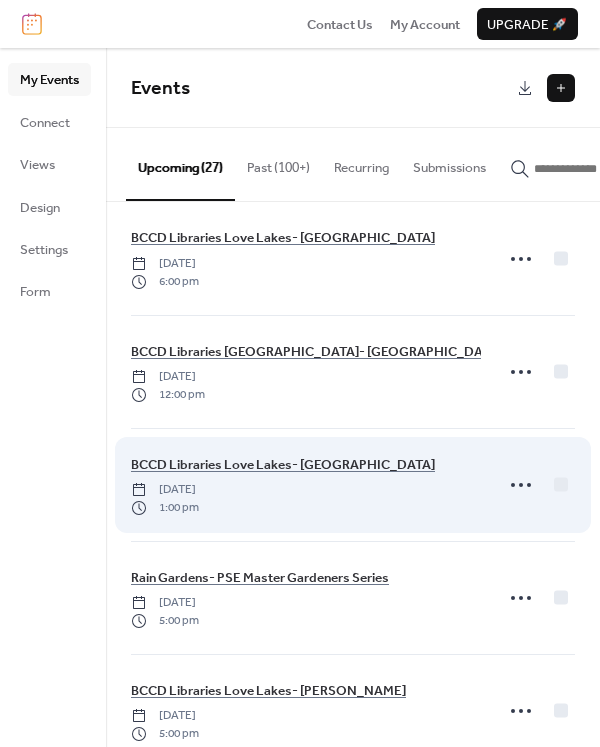 scroll, scrollTop: 636, scrollLeft: 0, axis: vertical 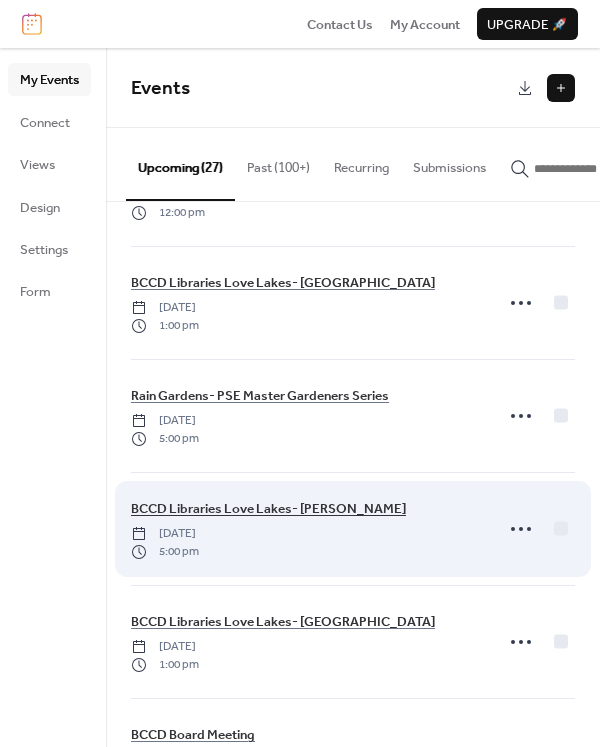 click on "BCCD Libraries Love Lakes- Sayre" at bounding box center (268, 509) 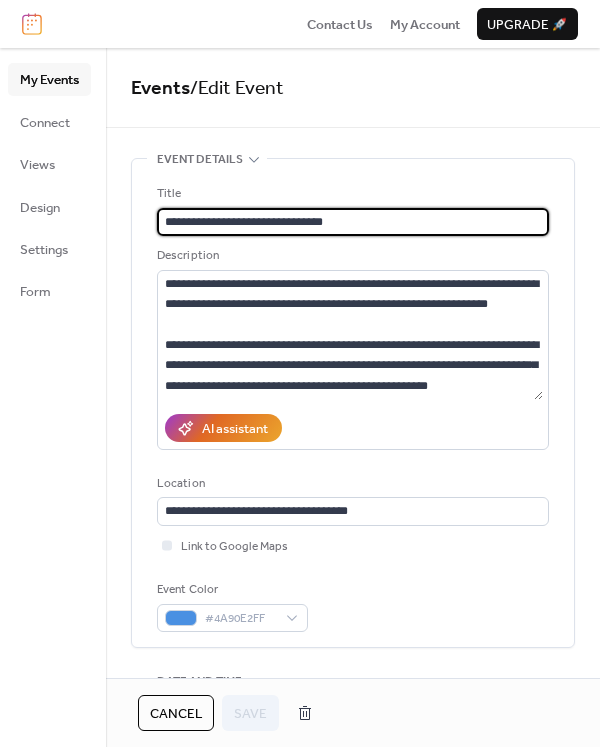 click on "Cancel" at bounding box center [176, 714] 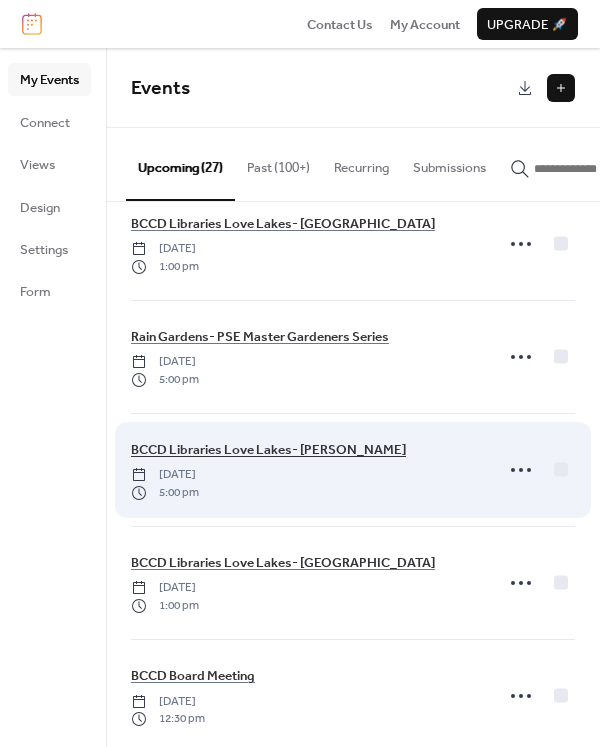 scroll, scrollTop: 727, scrollLeft: 0, axis: vertical 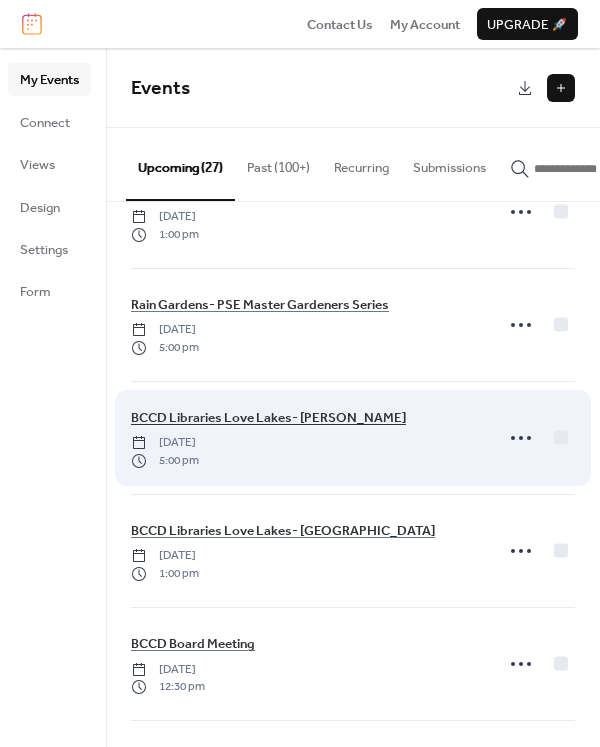 click on "BCCD Libraries Love Lakes- Sayre" at bounding box center (268, 418) 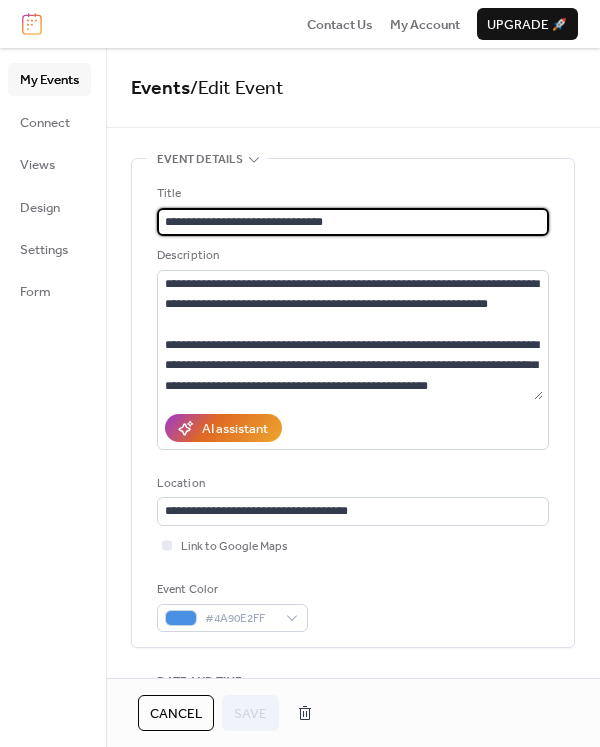 click on "Cancel" at bounding box center (176, 714) 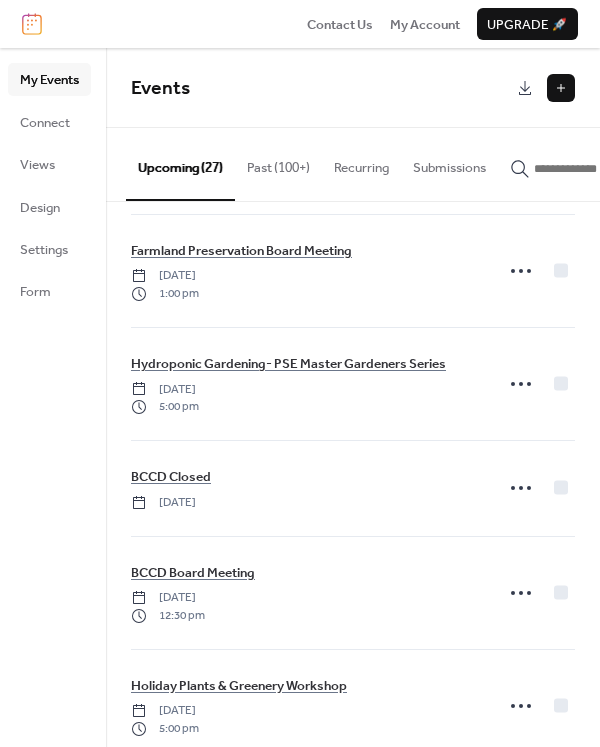 scroll, scrollTop: 2438, scrollLeft: 0, axis: vertical 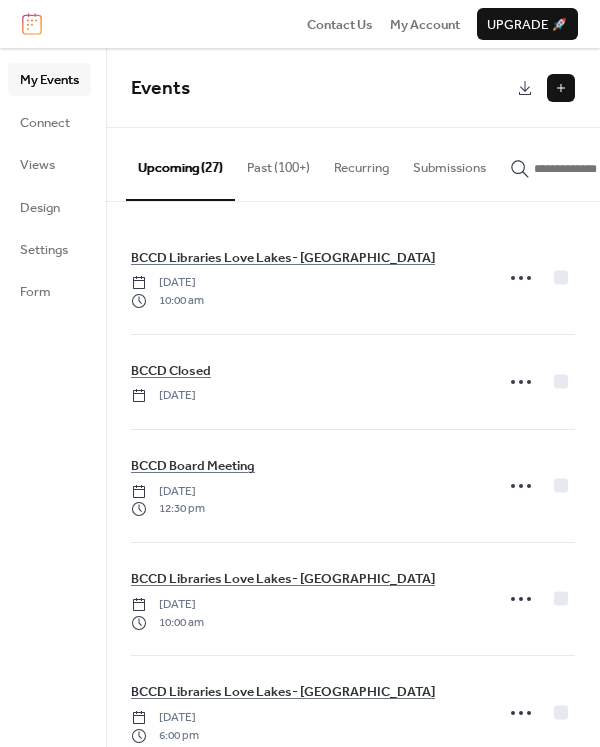 click at bounding box center (561, 88) 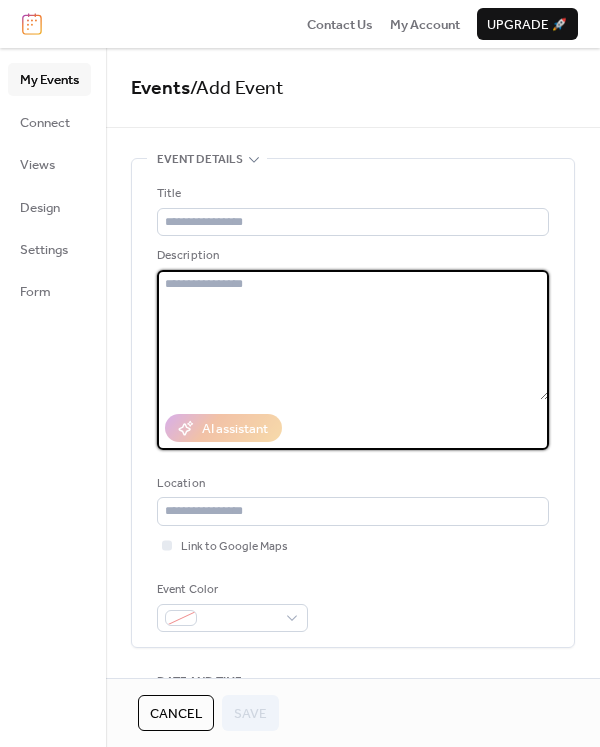 click at bounding box center [353, 335] 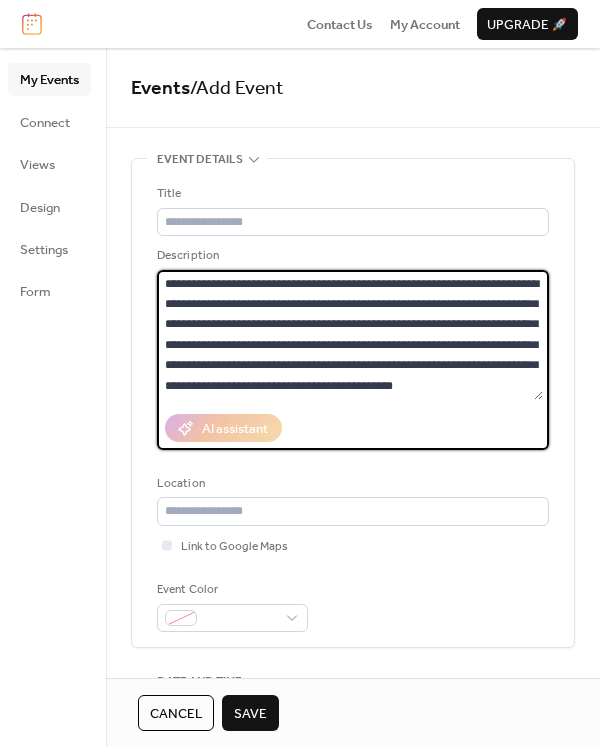 drag, startPoint x: 426, startPoint y: 303, endPoint x: 362, endPoint y: 300, distance: 64.070274 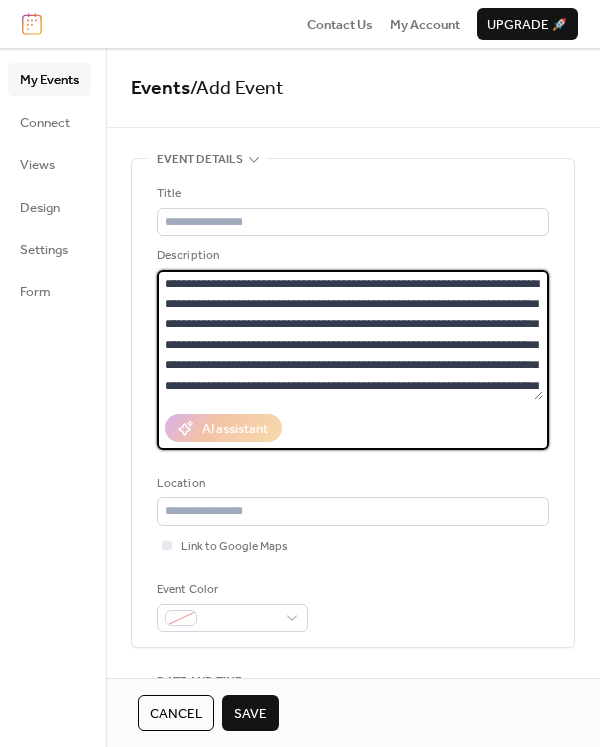 click on "**********" at bounding box center [350, 335] 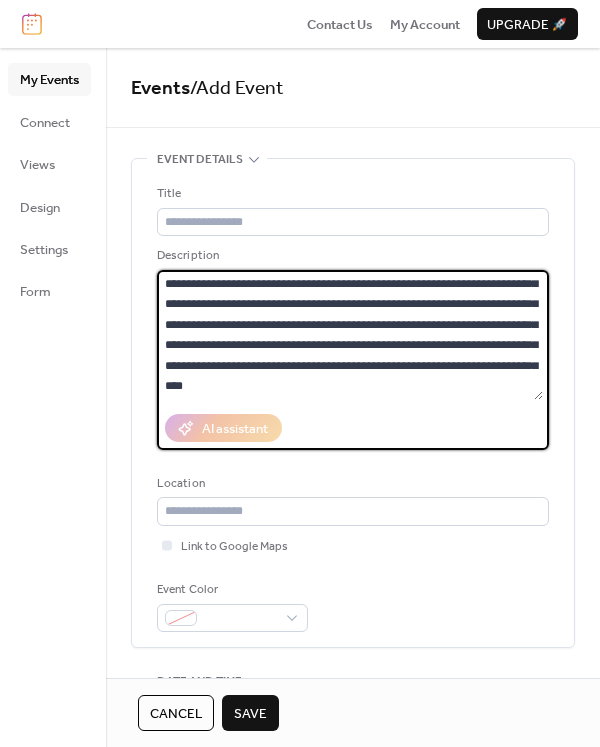 drag, startPoint x: 221, startPoint y: 359, endPoint x: 469, endPoint y: 387, distance: 249.57564 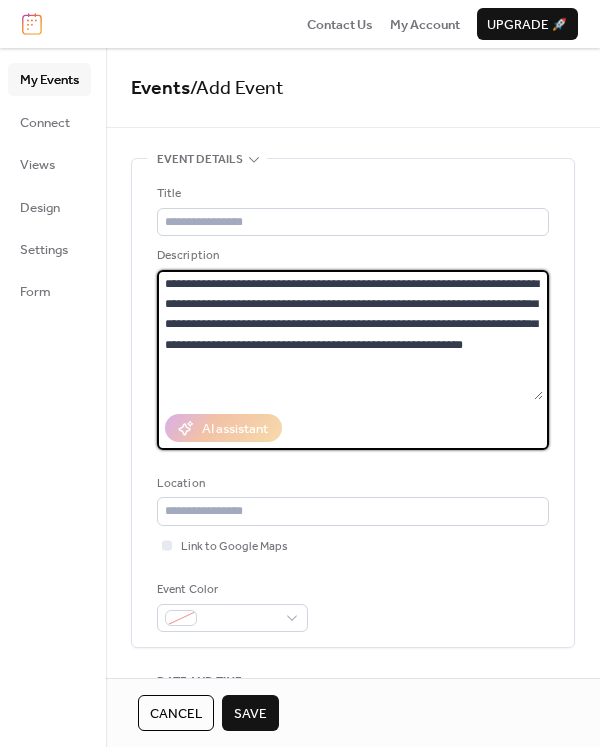 scroll, scrollTop: 17, scrollLeft: 0, axis: vertical 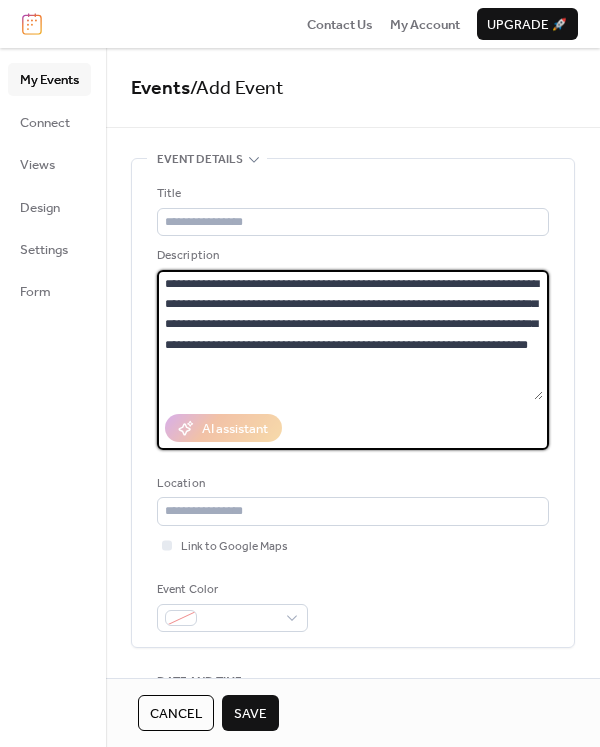 click on "**********" at bounding box center [353, 360] 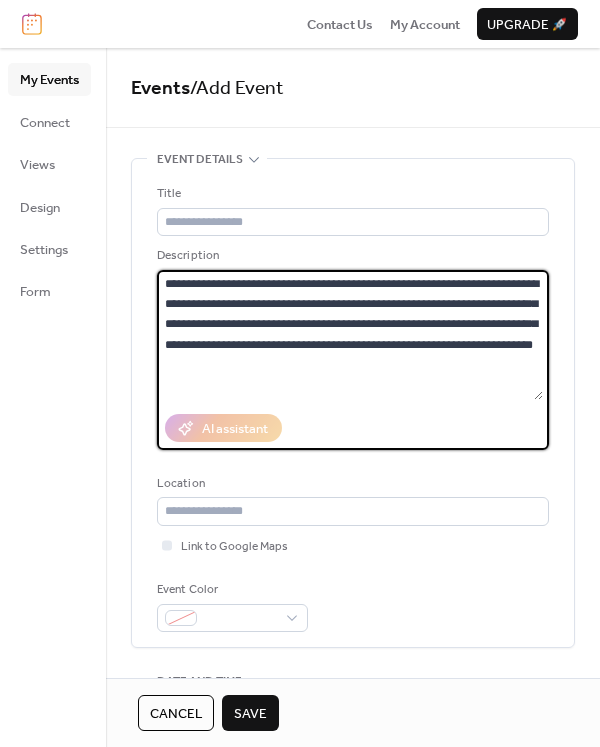 paste on "**********" 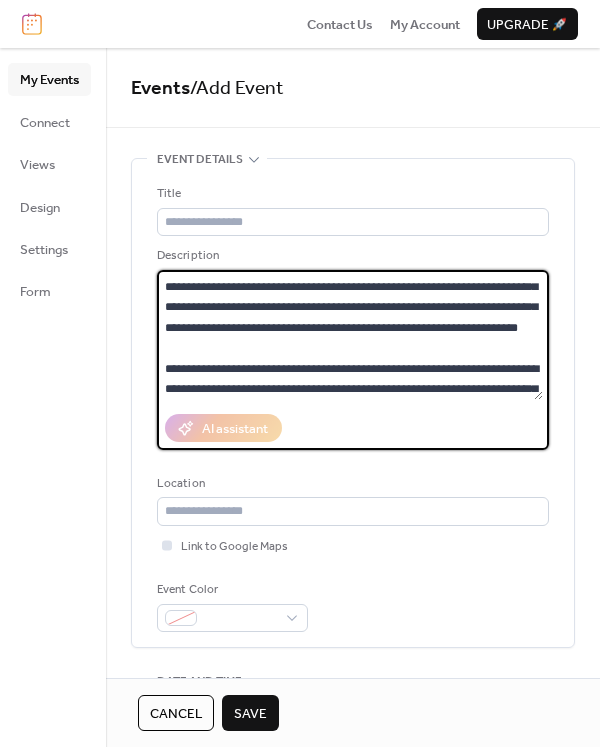 scroll, scrollTop: 58, scrollLeft: 0, axis: vertical 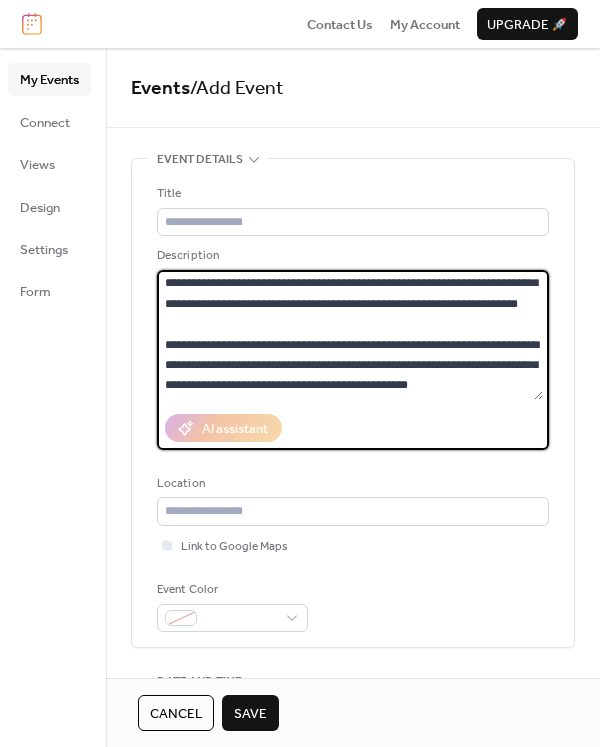 click on "**********" at bounding box center (350, 335) 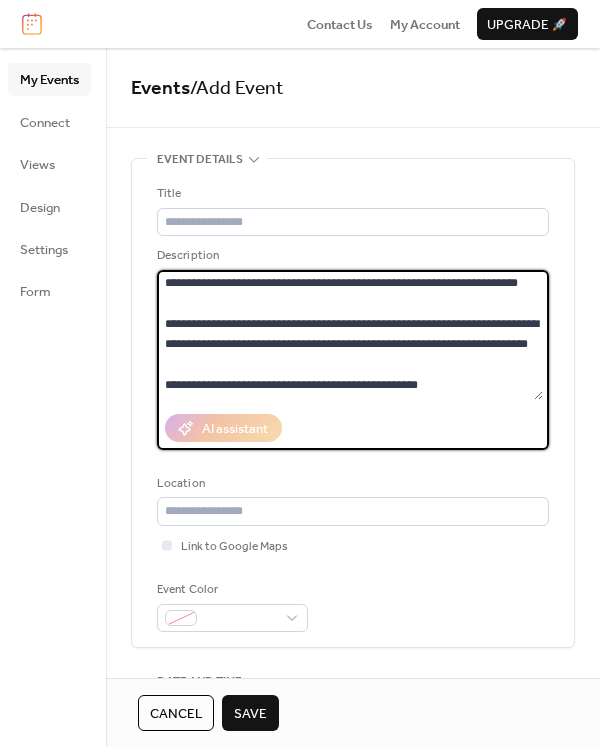 scroll, scrollTop: 99, scrollLeft: 0, axis: vertical 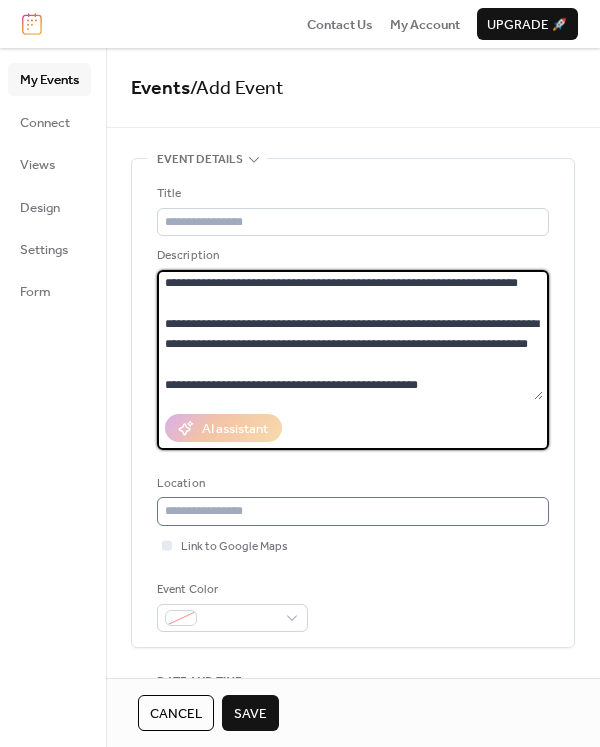 type on "**********" 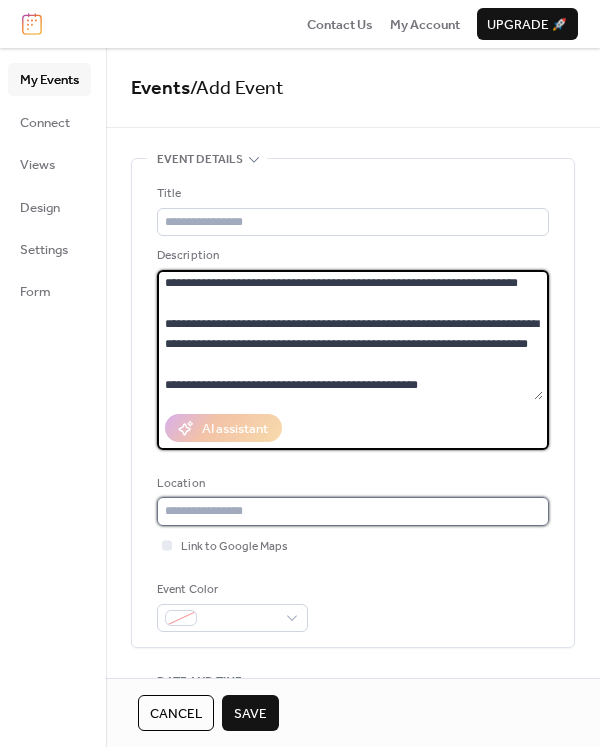 click at bounding box center (353, 511) 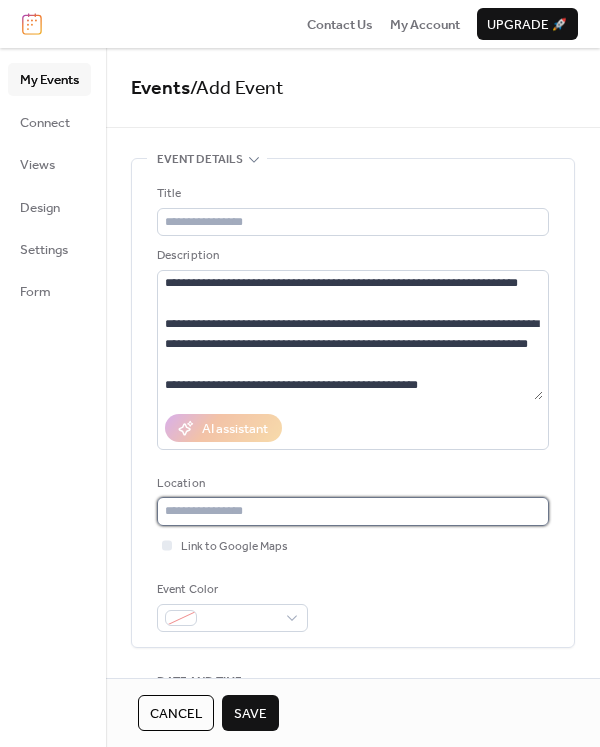 click at bounding box center [353, 511] 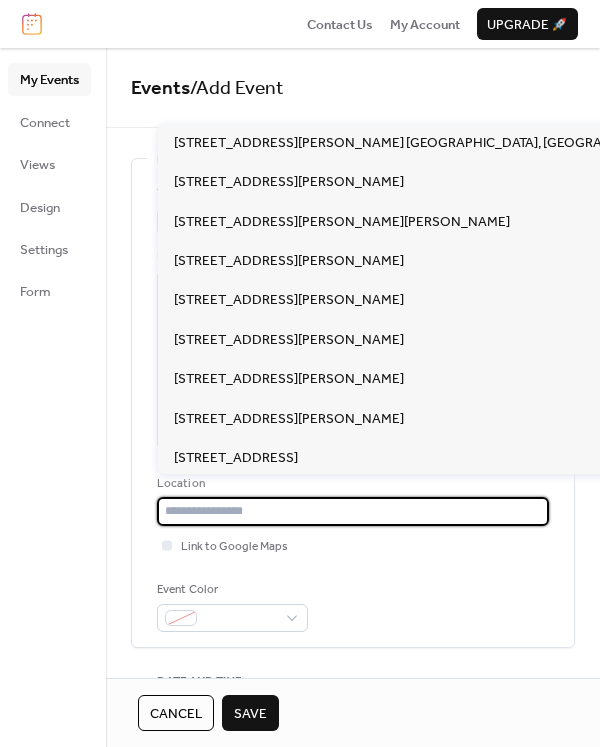 paste on "**********" 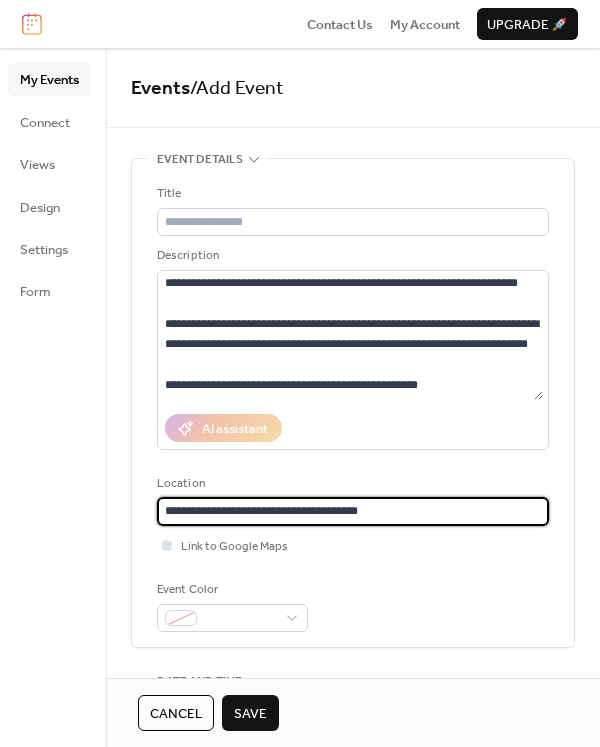type on "**********" 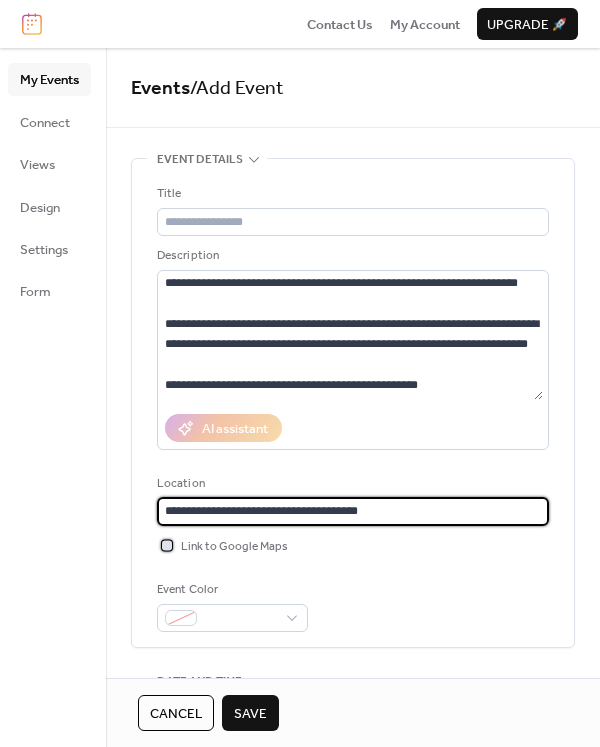 click on "Link to Google Maps" at bounding box center (234, 547) 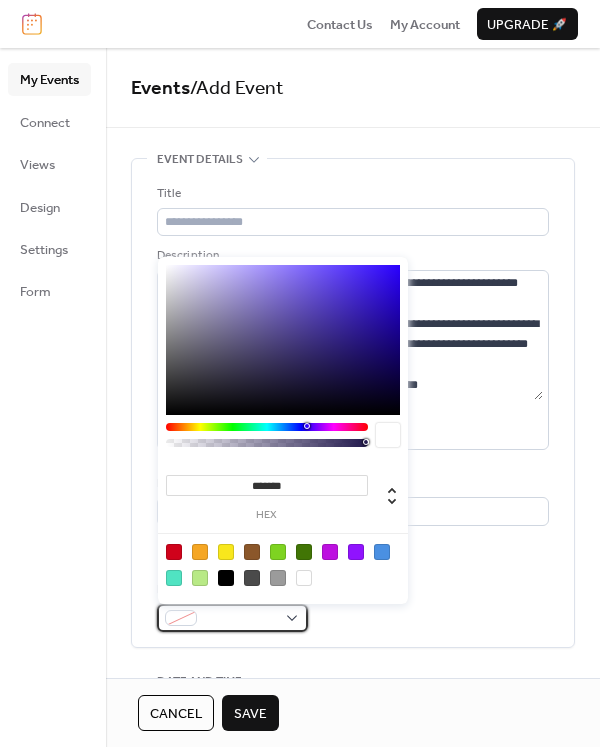 click at bounding box center (240, 619) 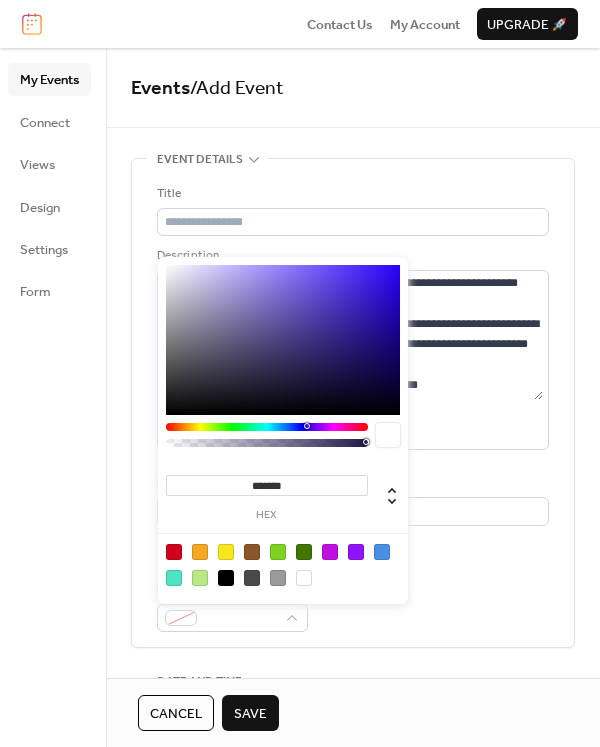 click at bounding box center (200, 578) 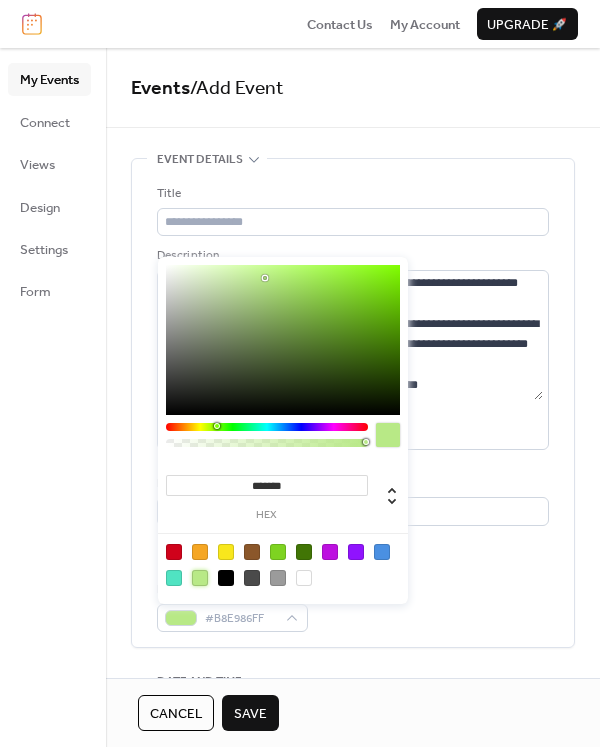 click on "Event Color #B8E986FF" at bounding box center [353, 606] 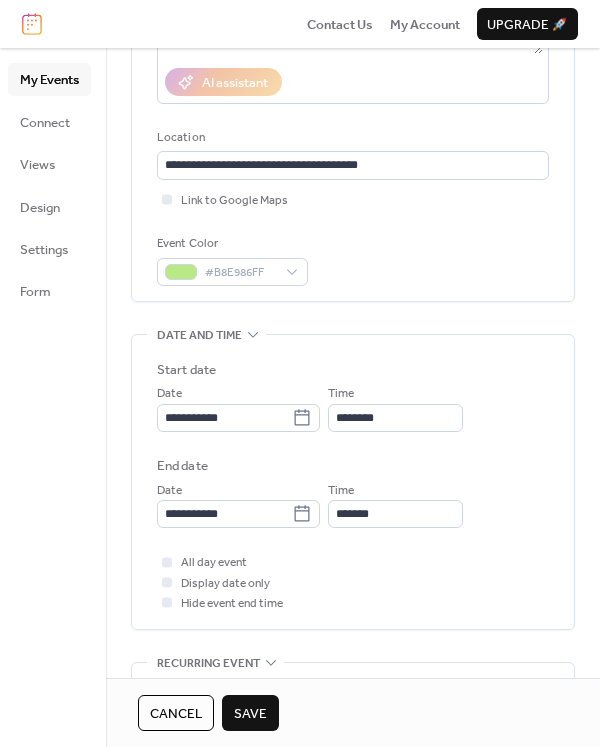 scroll, scrollTop: 454, scrollLeft: 0, axis: vertical 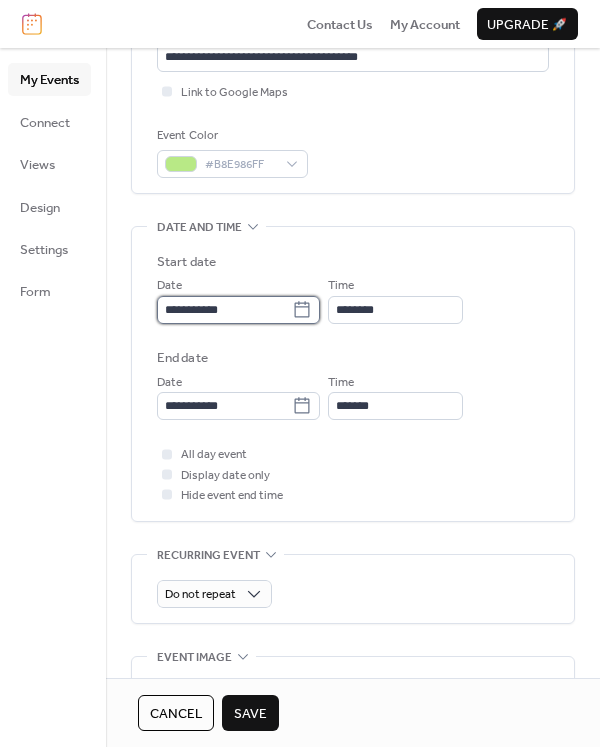 click on "**********" at bounding box center (224, 310) 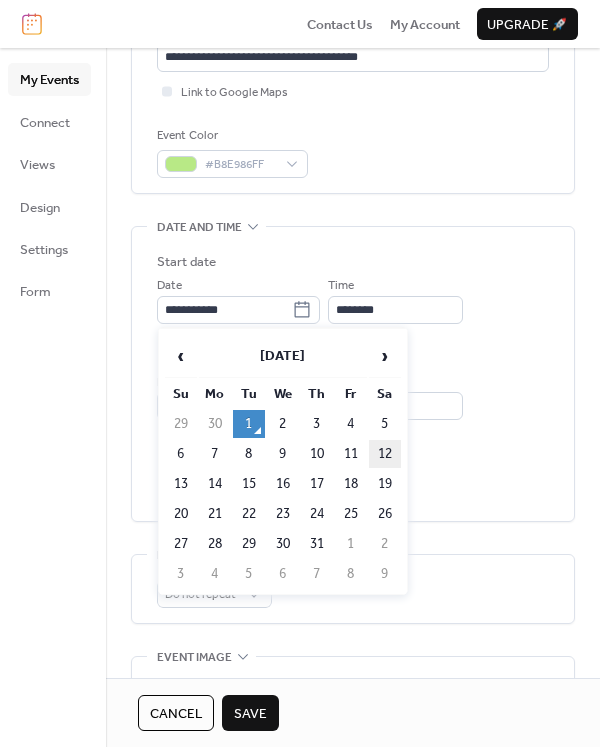 click on "12" at bounding box center [385, 454] 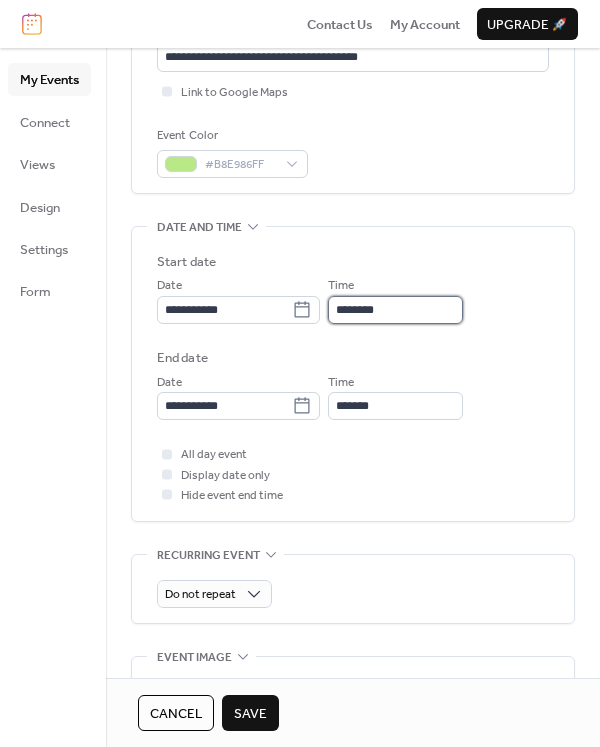 click on "********" at bounding box center [395, 310] 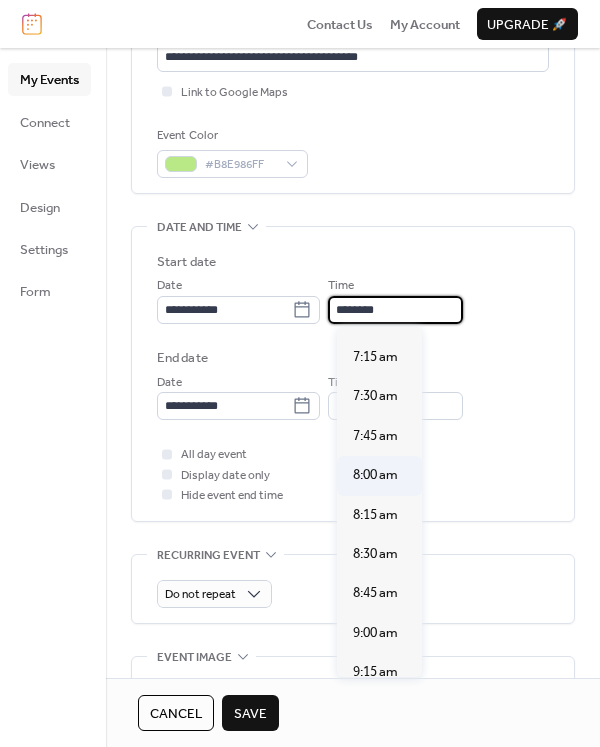 scroll, scrollTop: 1012, scrollLeft: 0, axis: vertical 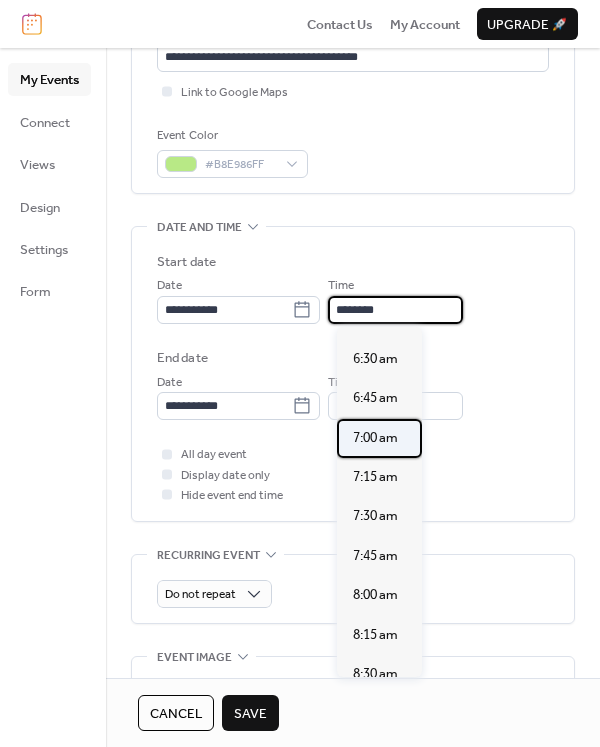 click on "7:00 am" at bounding box center (375, 438) 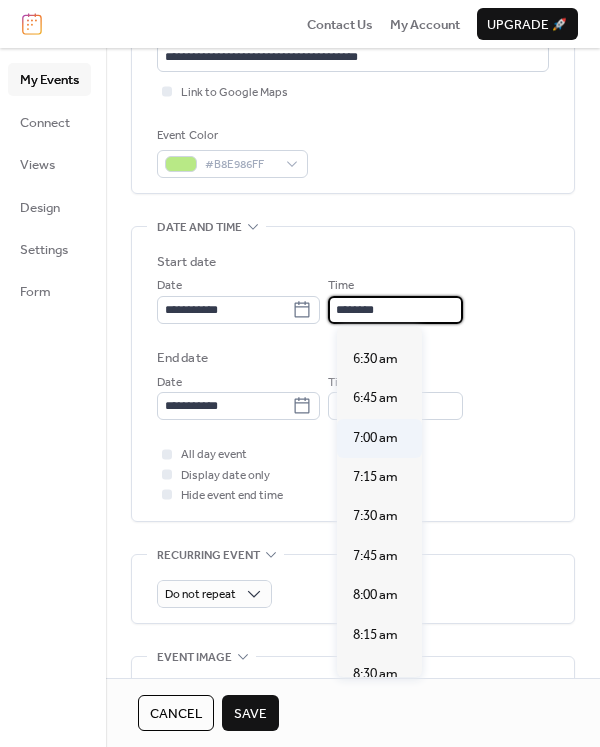 type on "*******" 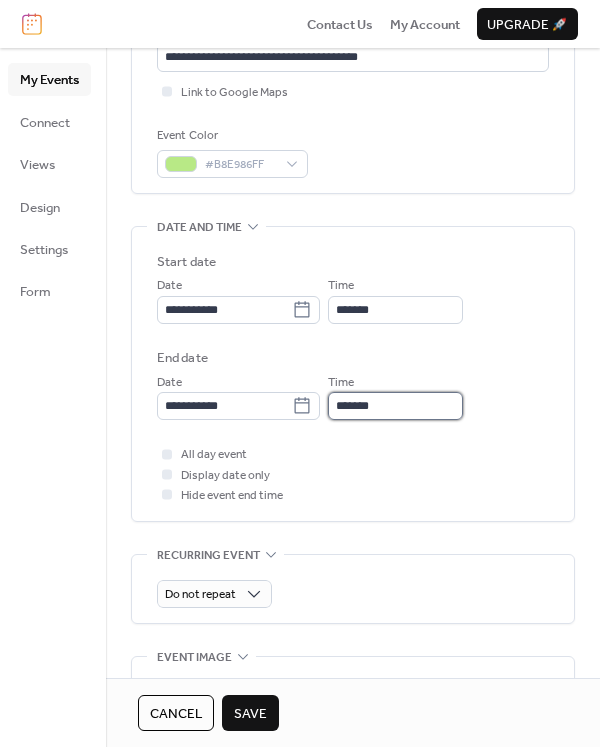 click on "*******" at bounding box center (395, 406) 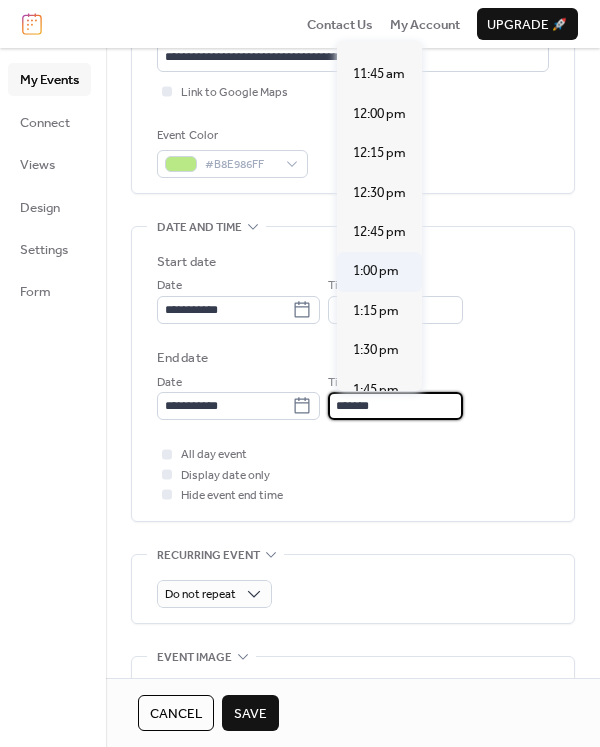 scroll, scrollTop: 604, scrollLeft: 0, axis: vertical 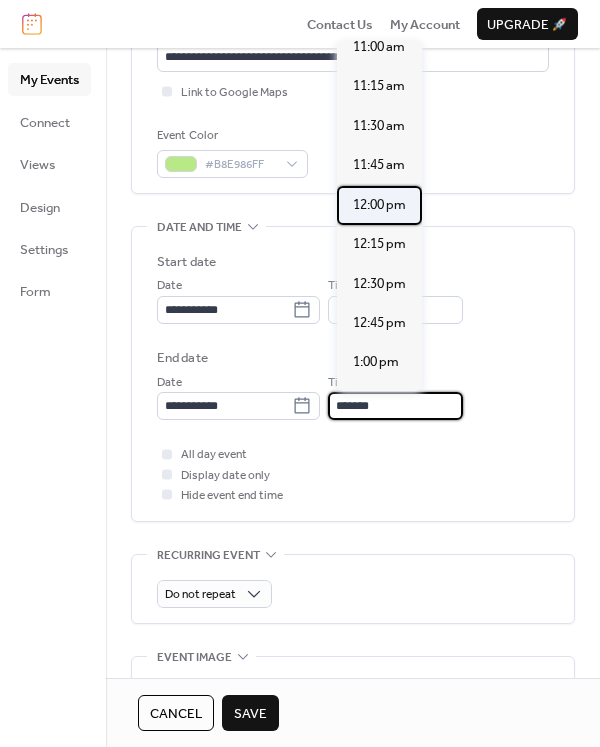 click on "12:00 pm" at bounding box center (379, 205) 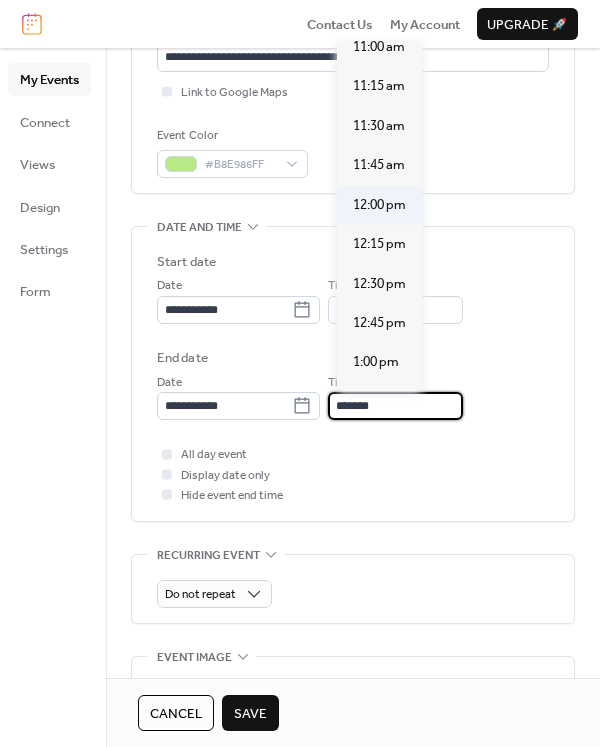 type on "********" 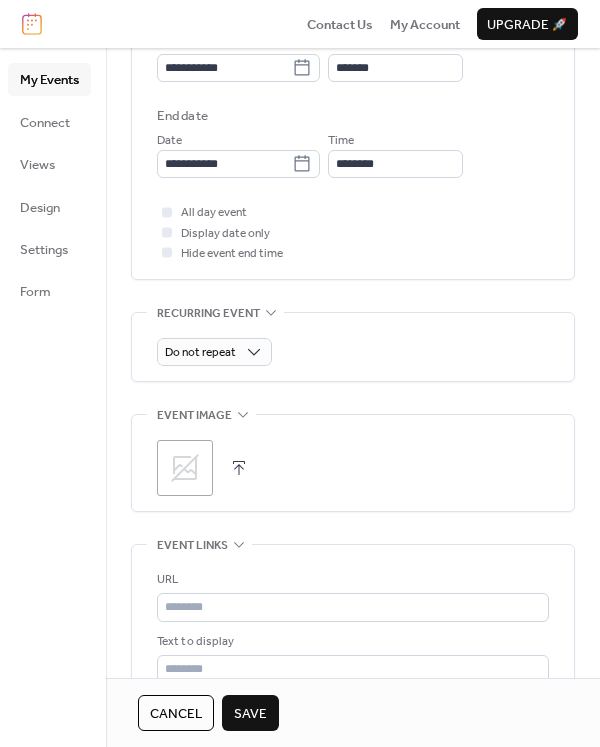 scroll, scrollTop: 727, scrollLeft: 0, axis: vertical 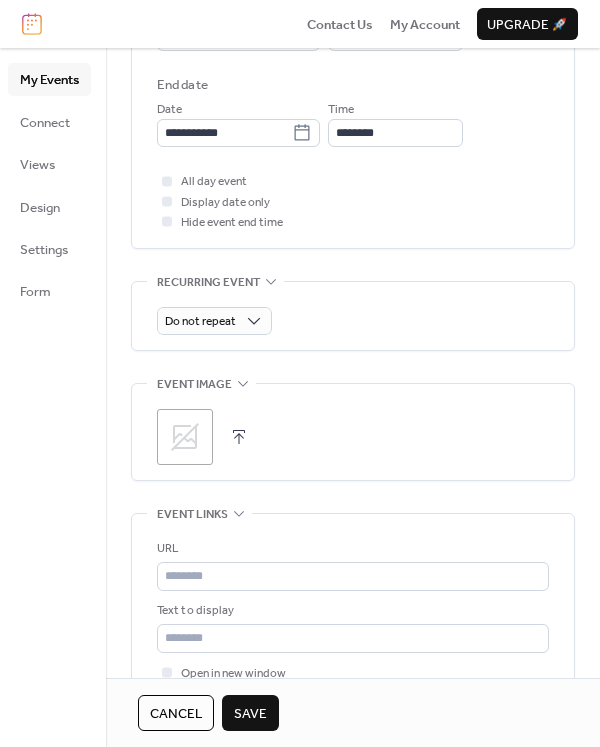 click 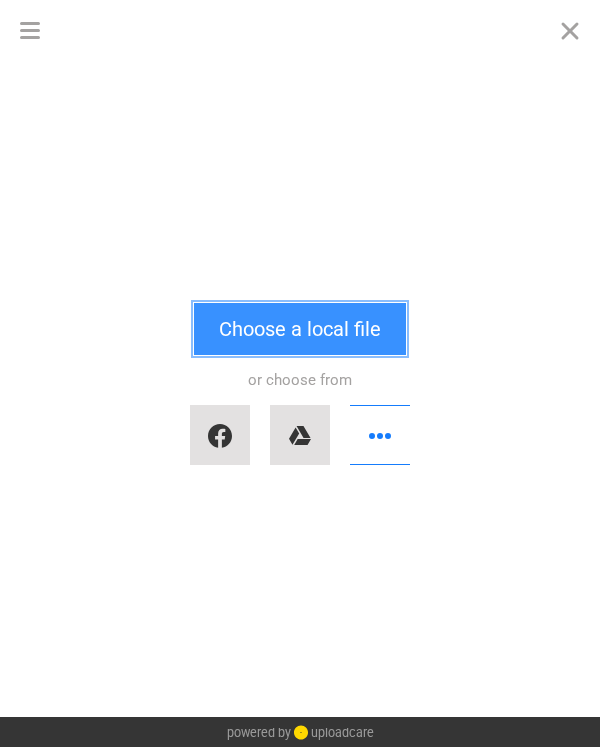 click on "Choose a local file" at bounding box center (300, 329) 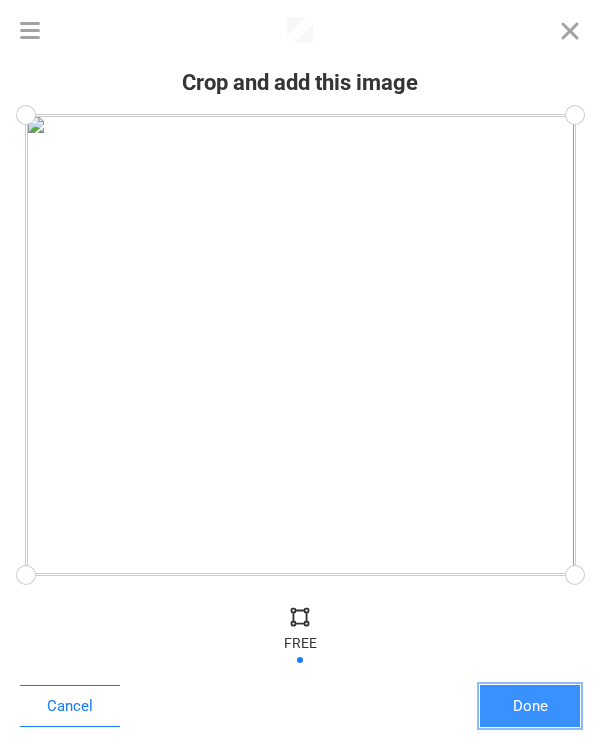 click on "Done" at bounding box center (530, 706) 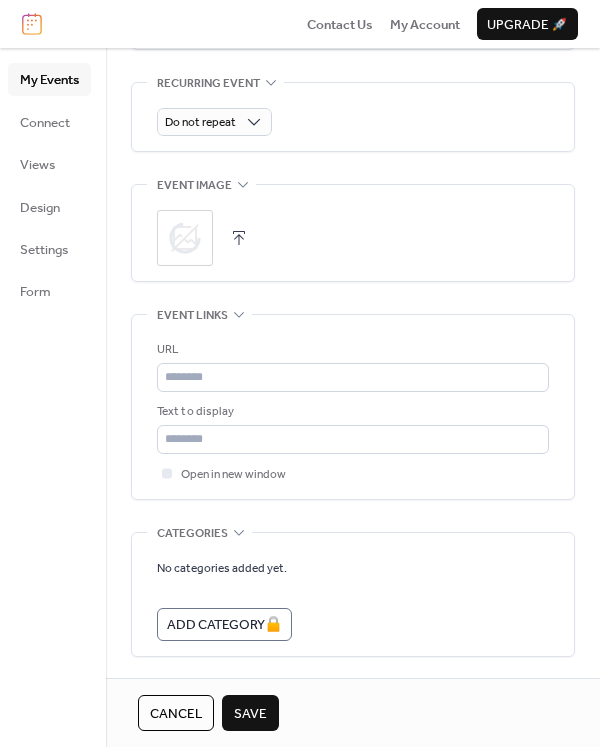scroll, scrollTop: 996, scrollLeft: 0, axis: vertical 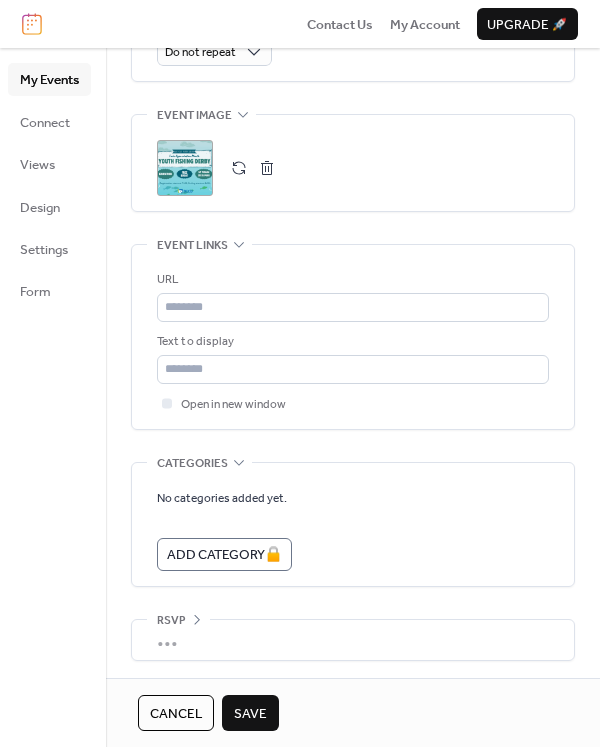 click on "Save" at bounding box center (250, 713) 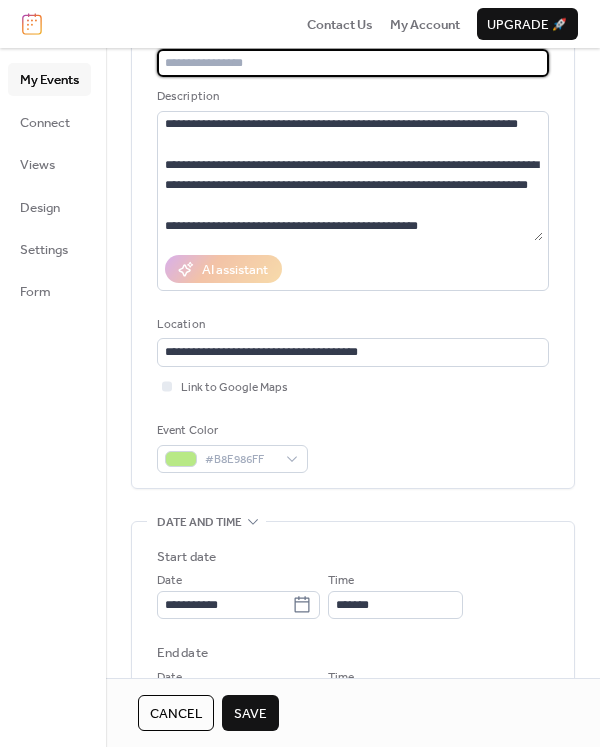 scroll, scrollTop: 0, scrollLeft: 0, axis: both 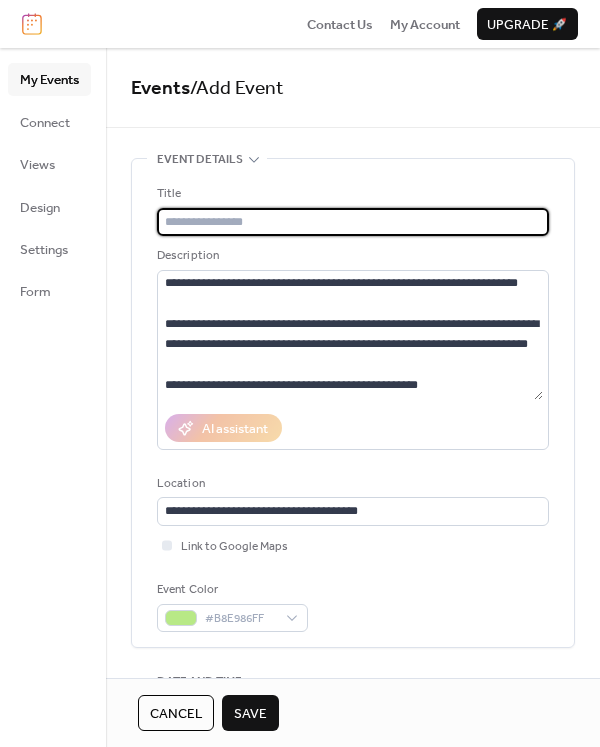 click at bounding box center (353, 222) 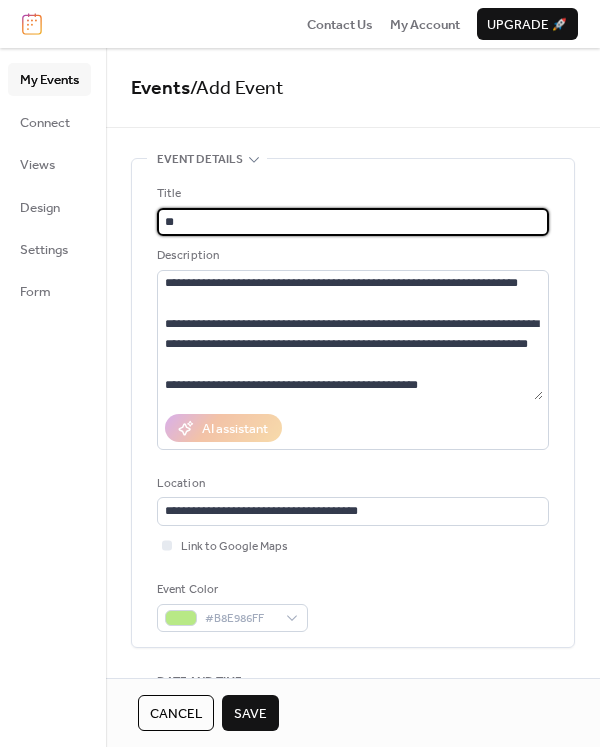 type on "*" 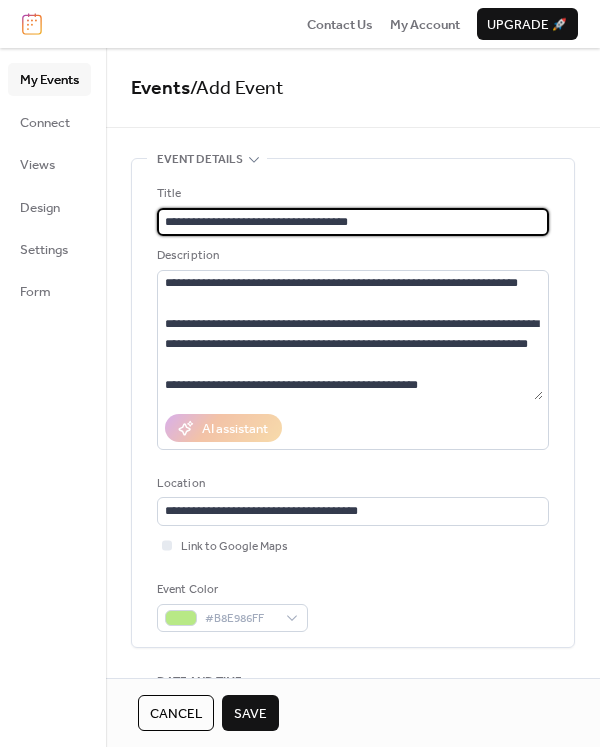 click on "**********" at bounding box center (353, 222) 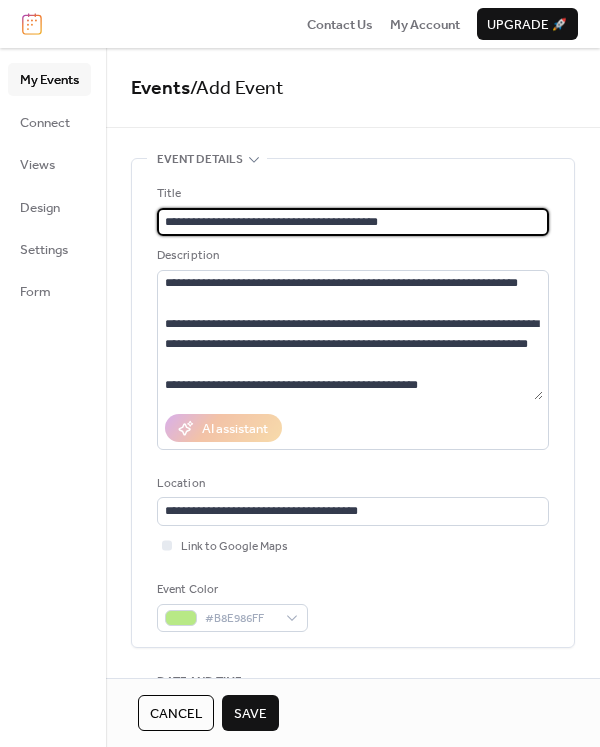 click on "**********" at bounding box center (353, 222) 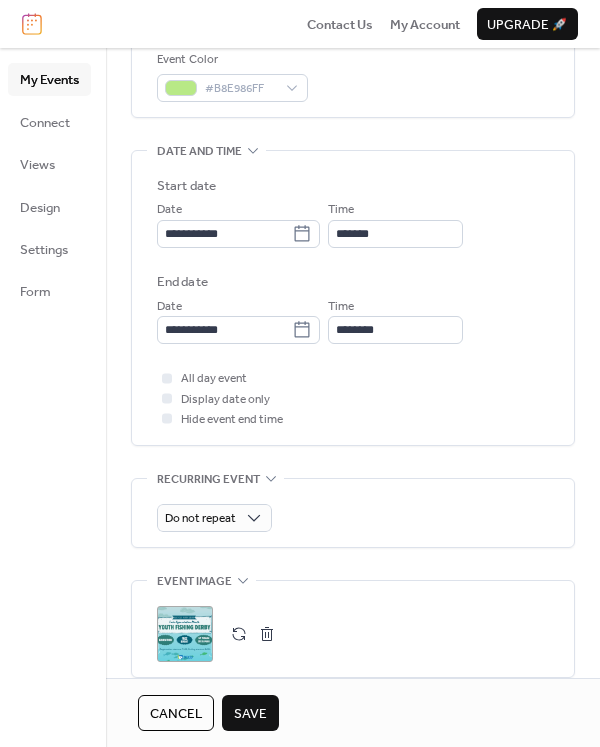 scroll, scrollTop: 545, scrollLeft: 0, axis: vertical 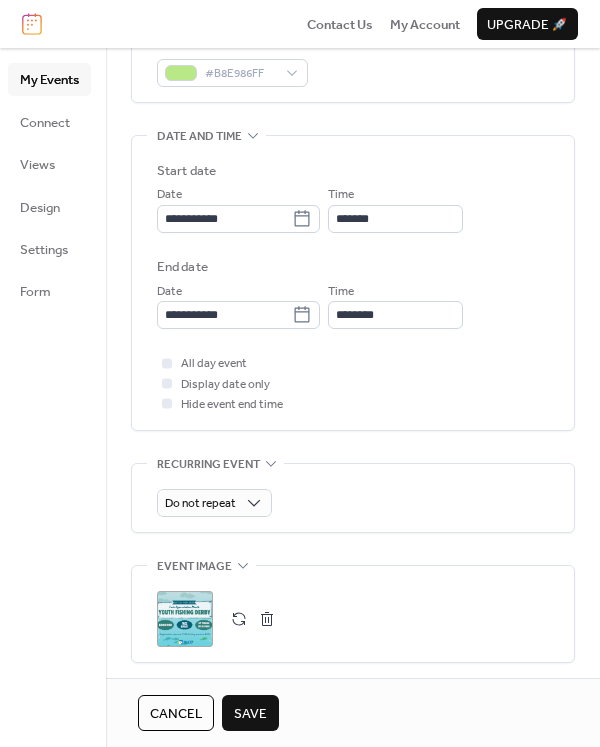 type on "**********" 